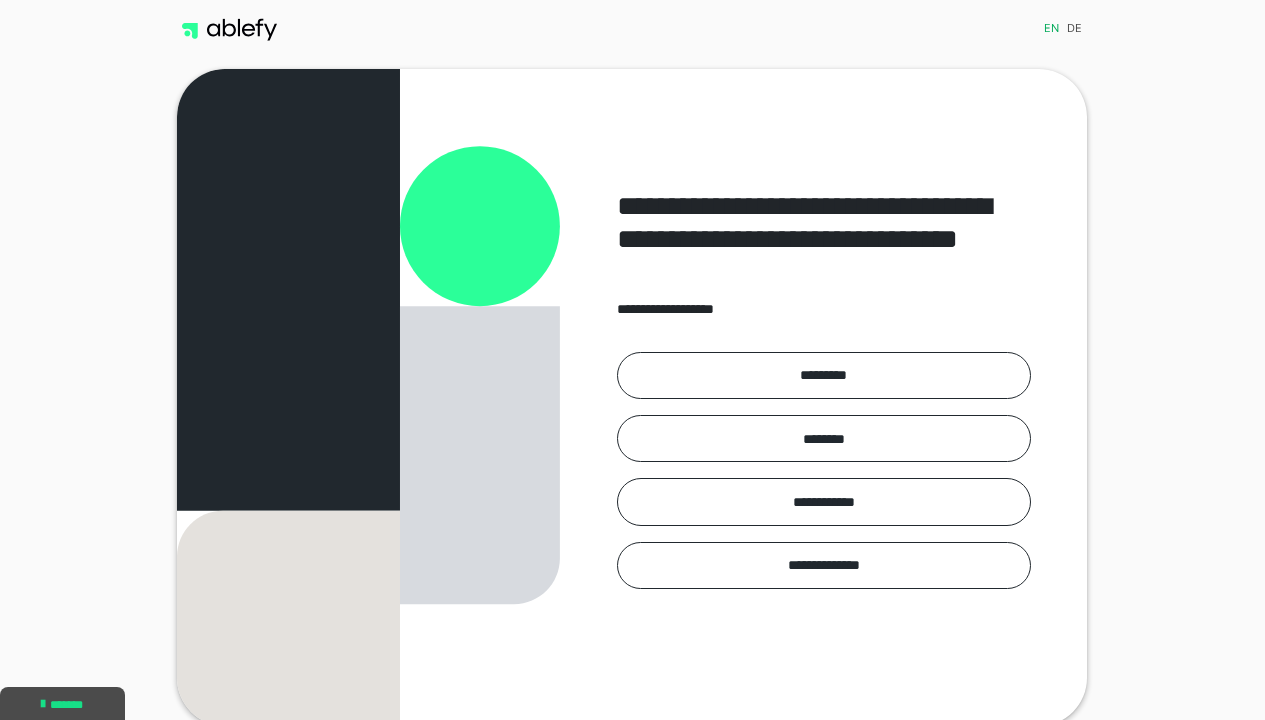 scroll, scrollTop: 0, scrollLeft: 0, axis: both 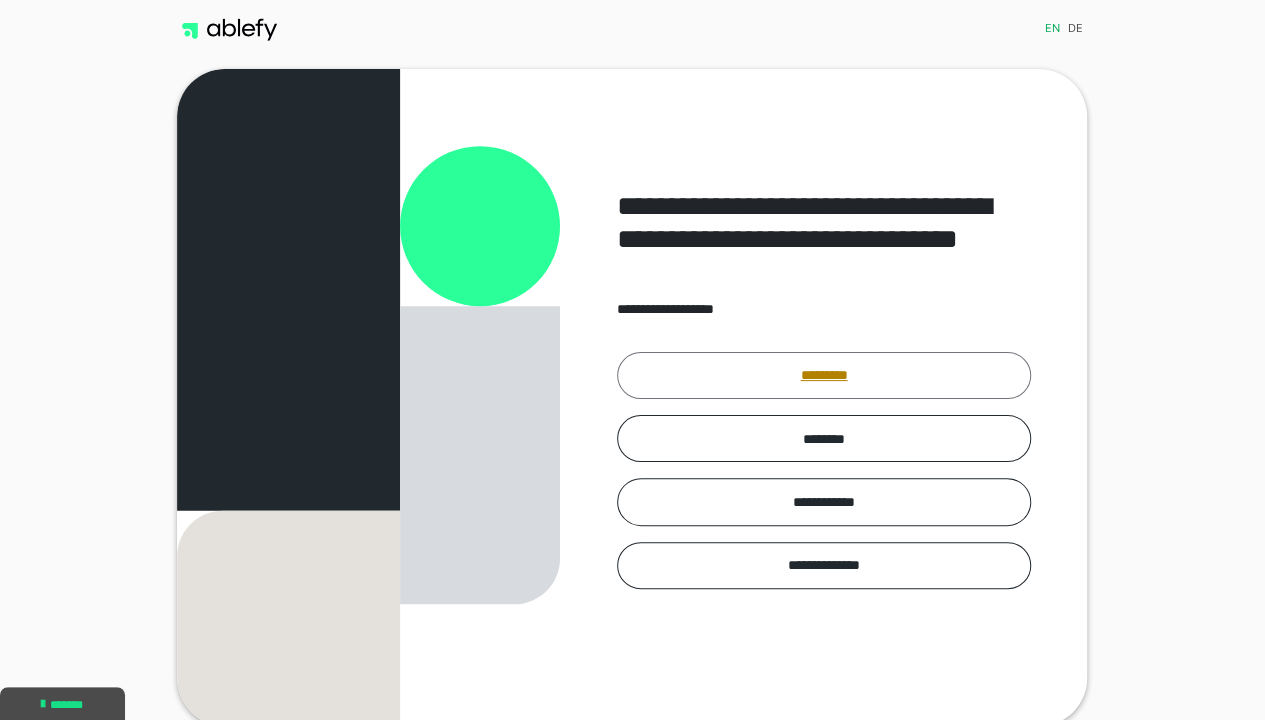 click on "*********" at bounding box center (824, 375) 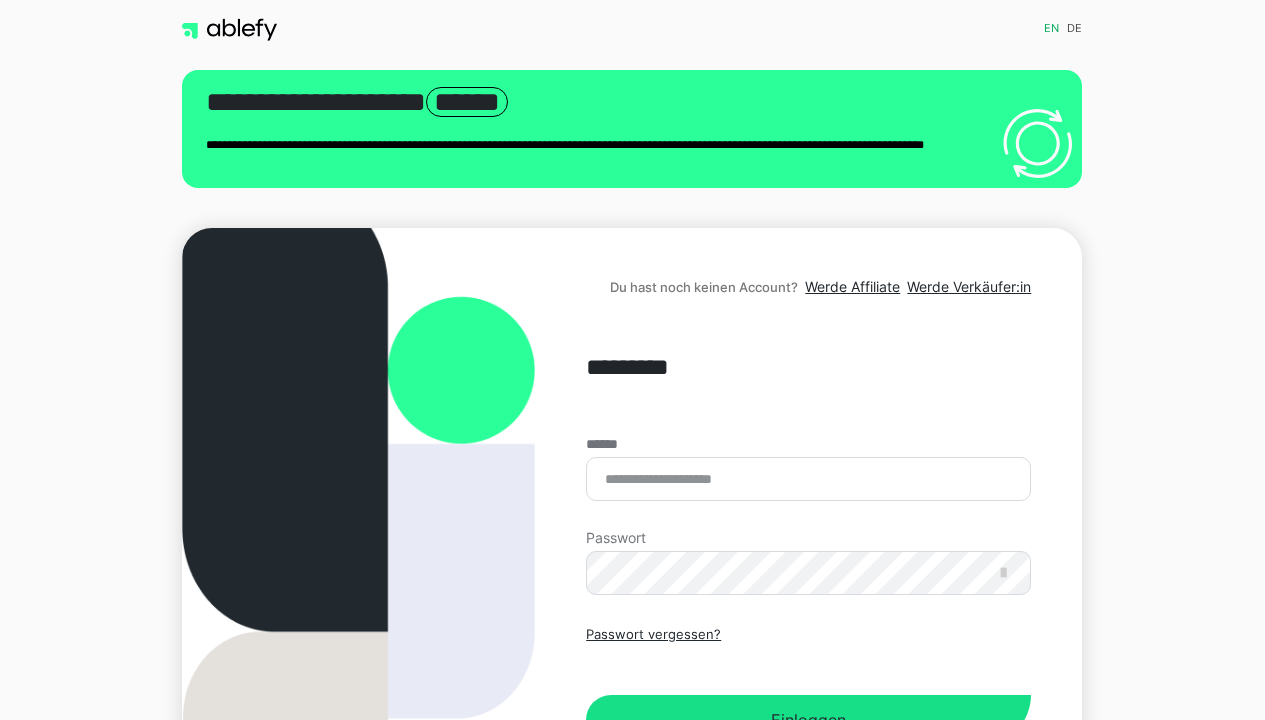 scroll, scrollTop: 0, scrollLeft: 0, axis: both 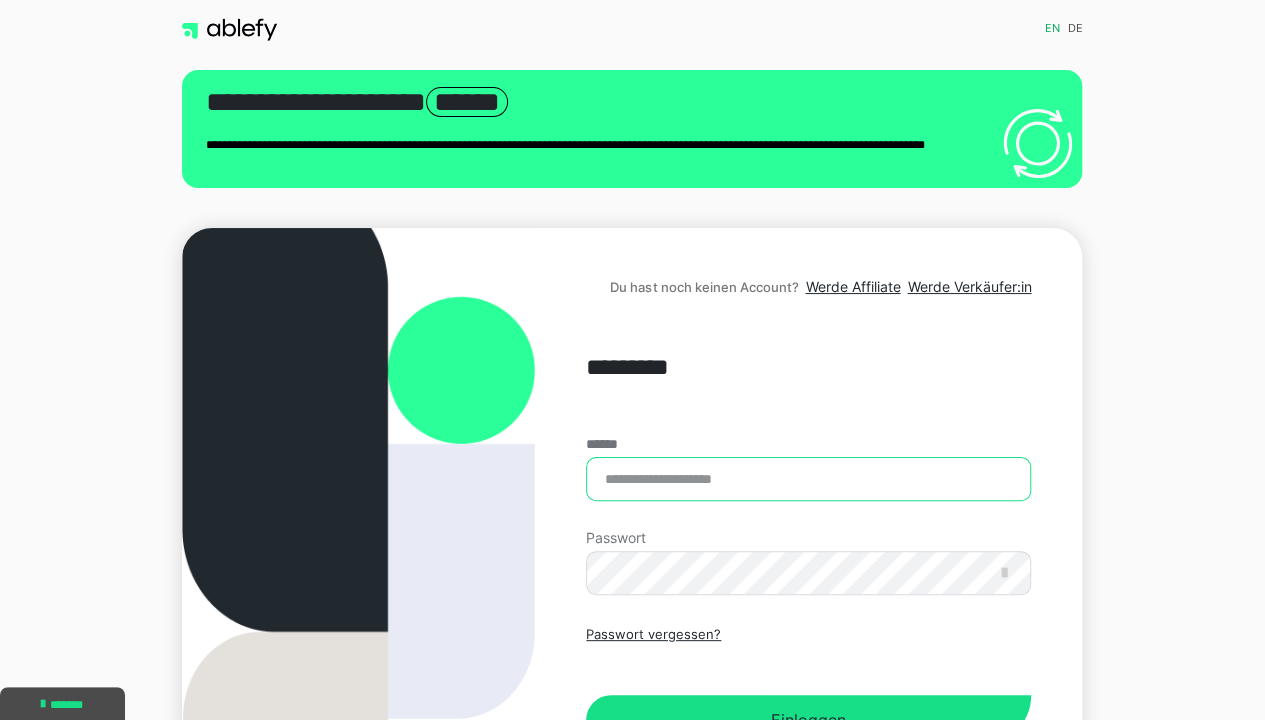 click on "******" at bounding box center [808, 479] 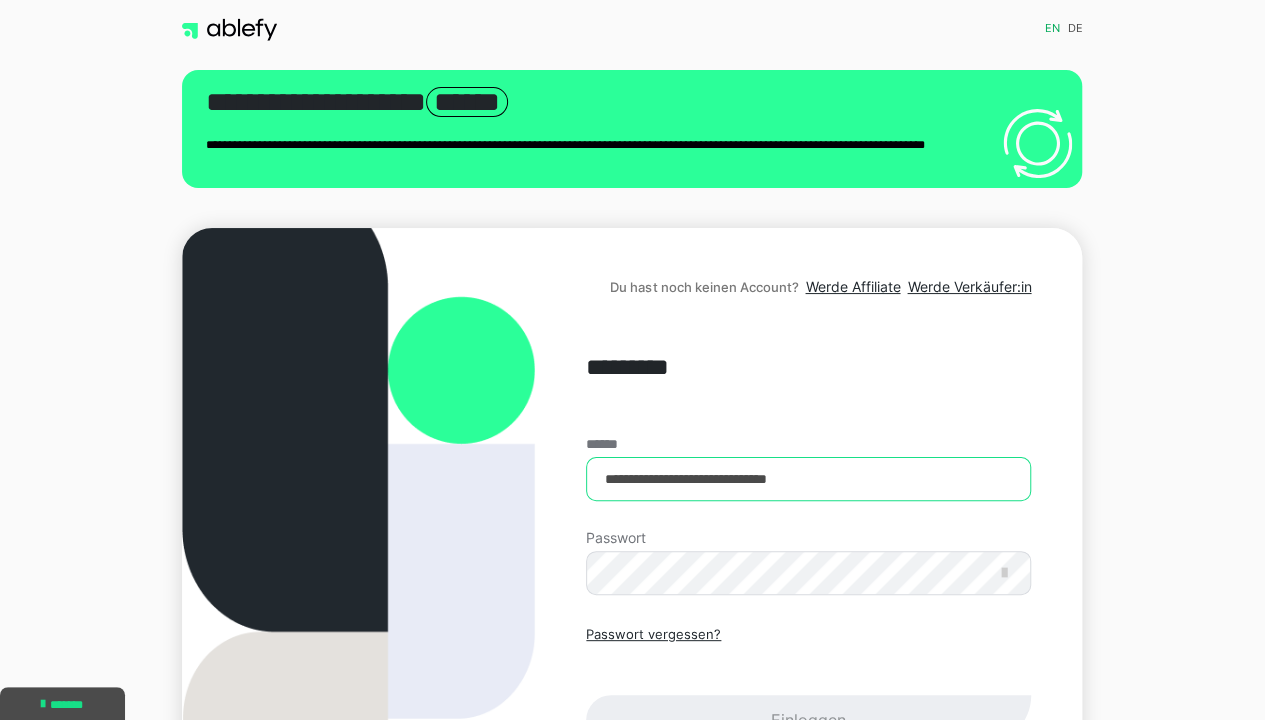 type on "**********" 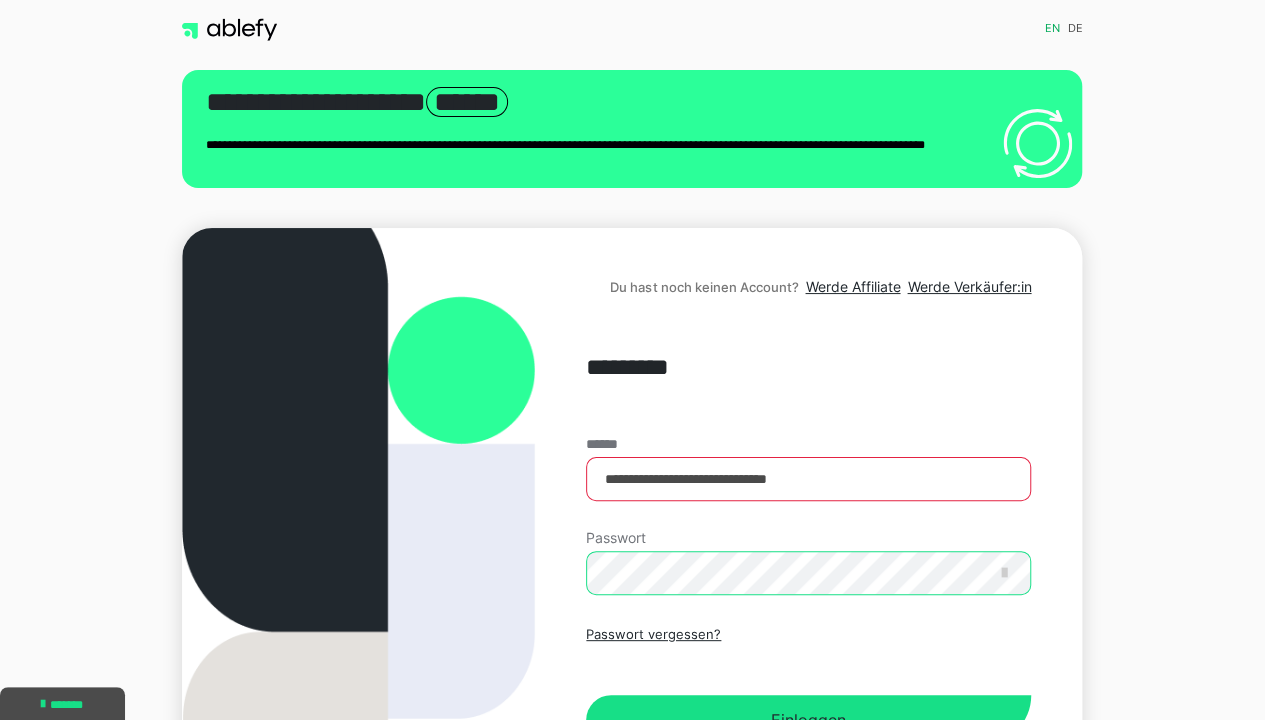 click on "Einloggen" at bounding box center [808, 720] 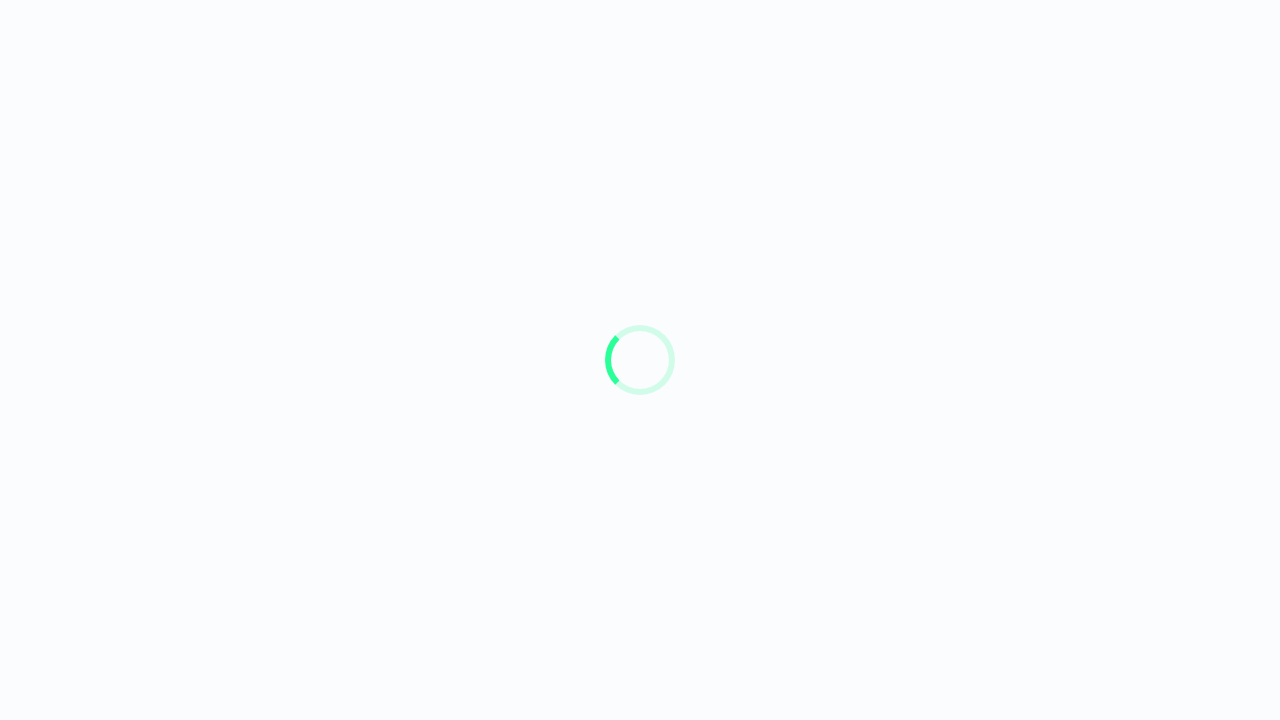scroll, scrollTop: 0, scrollLeft: 0, axis: both 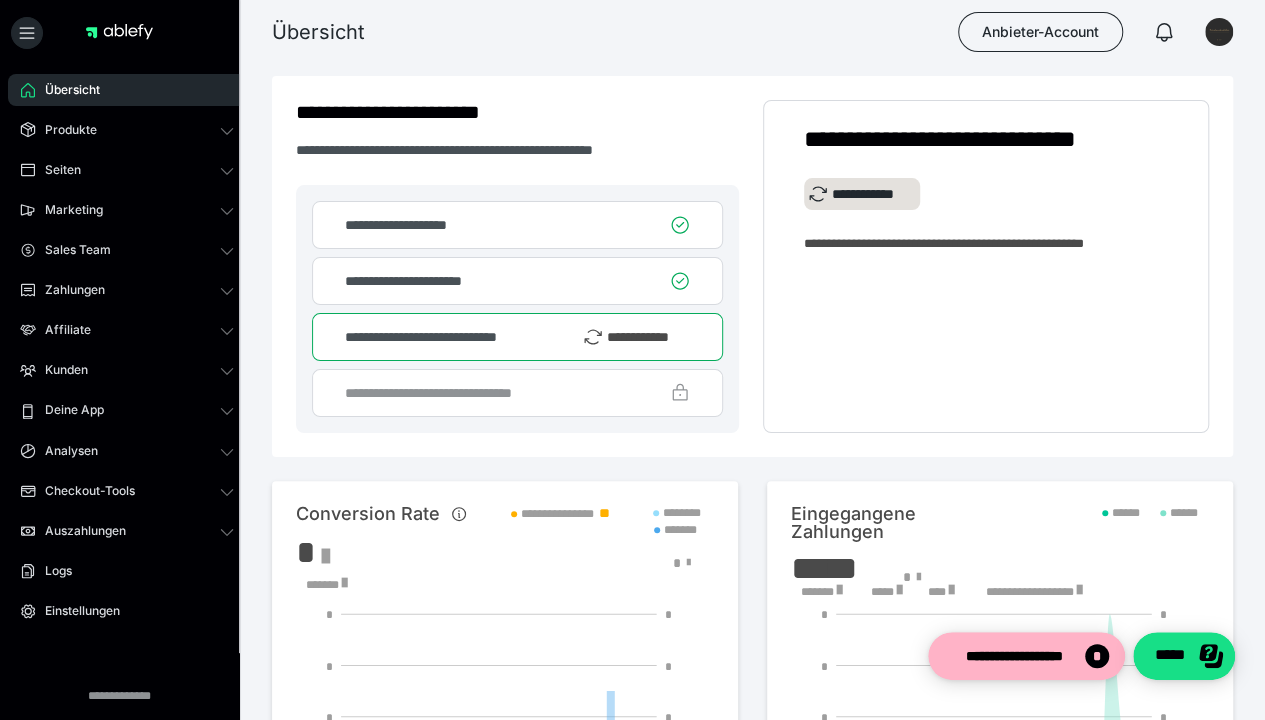 click on "**********" at bounding box center [439, 337] 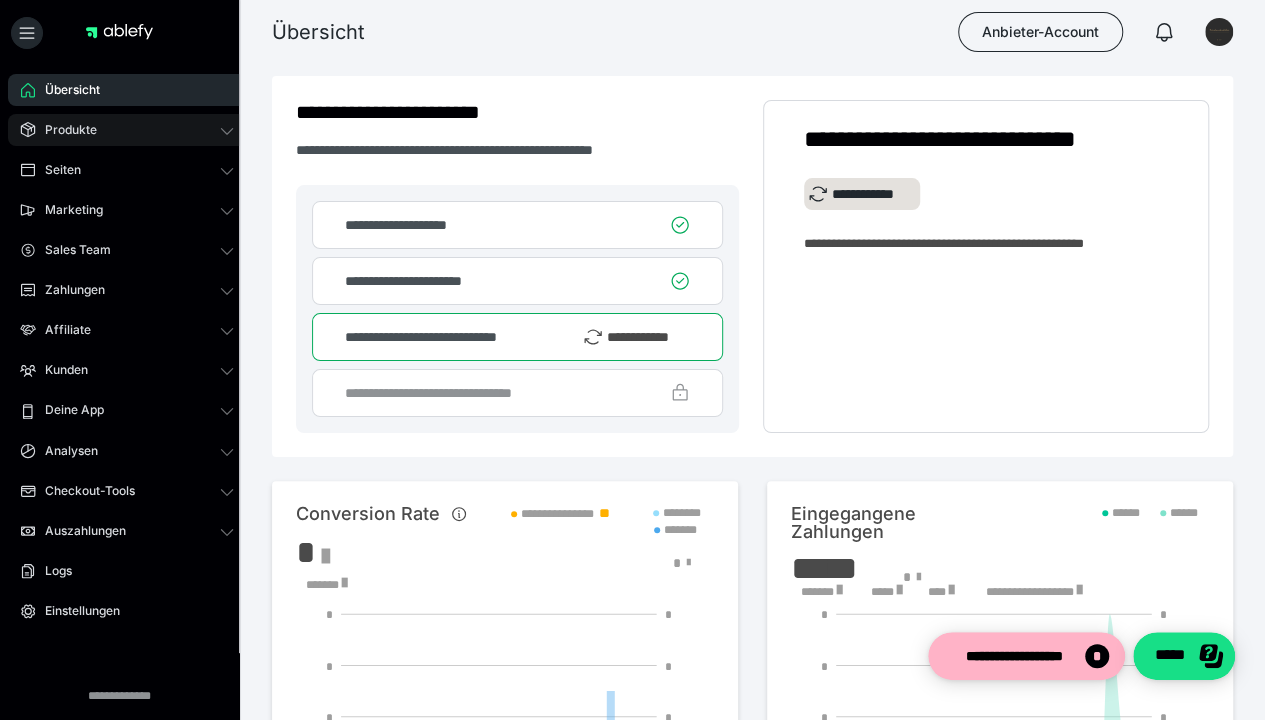 click on "Produkte" at bounding box center [127, 130] 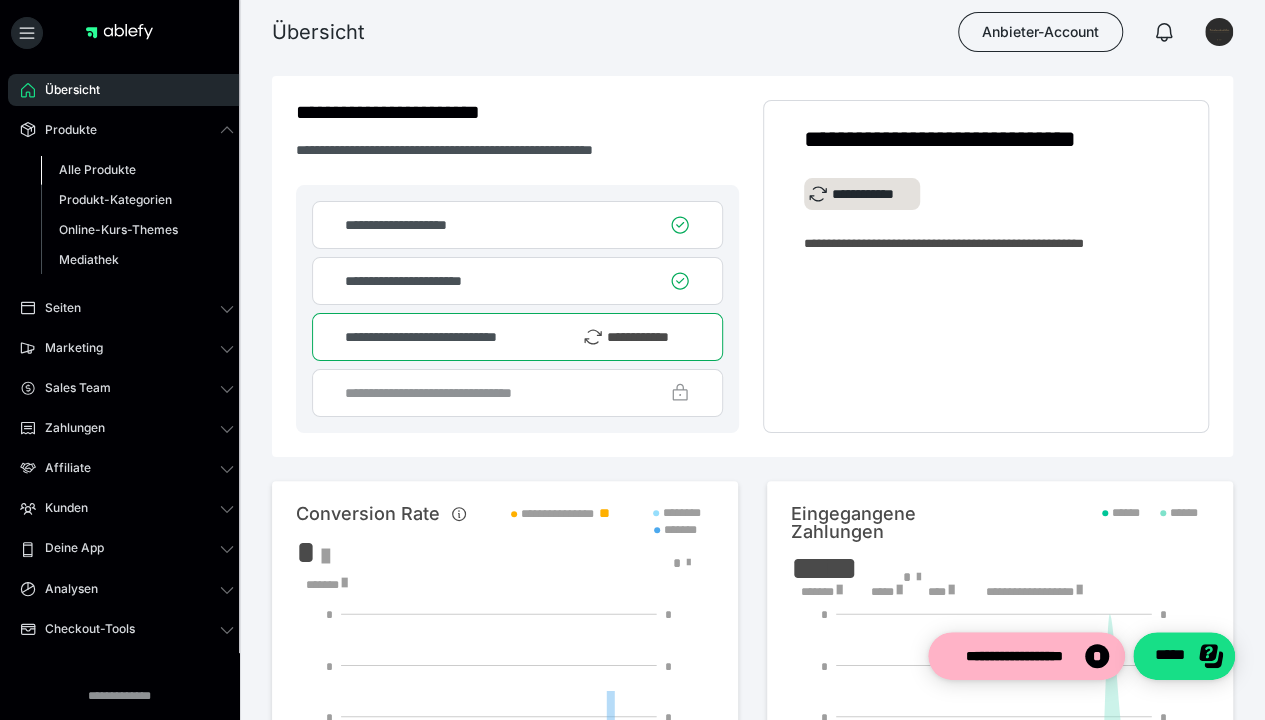 click on "Alle Produkte" at bounding box center [97, 169] 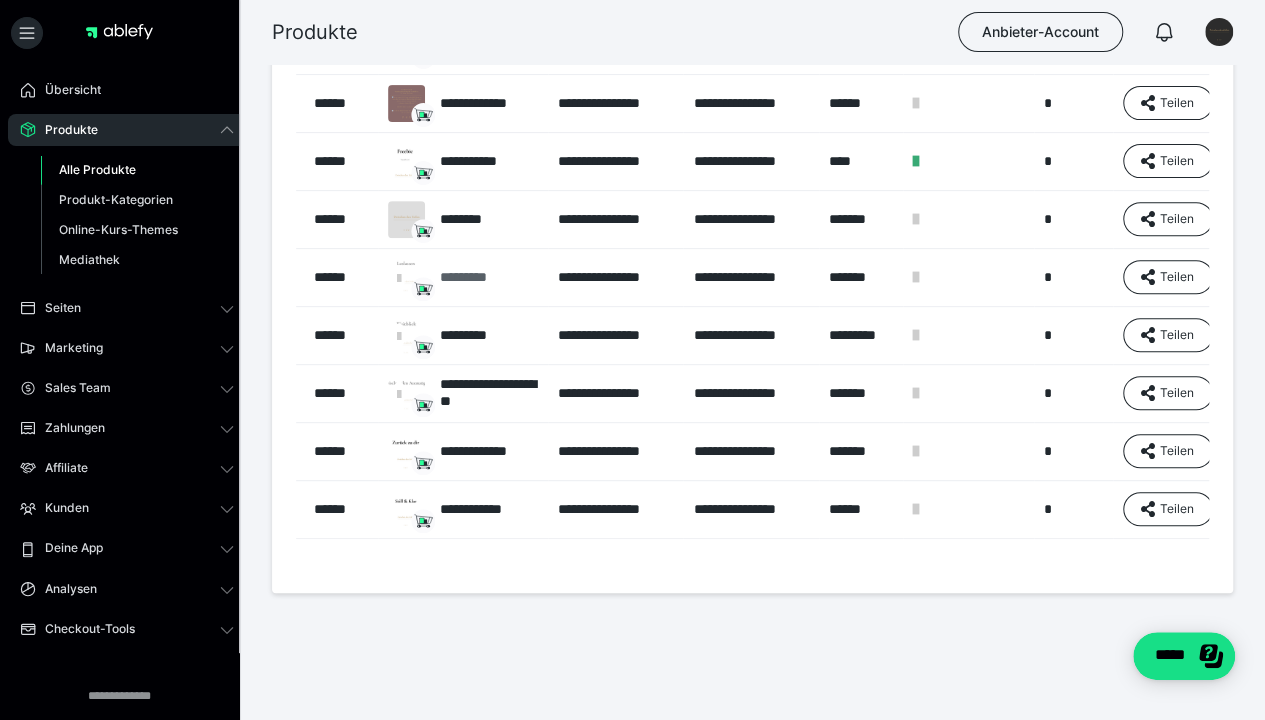 scroll, scrollTop: 0, scrollLeft: 0, axis: both 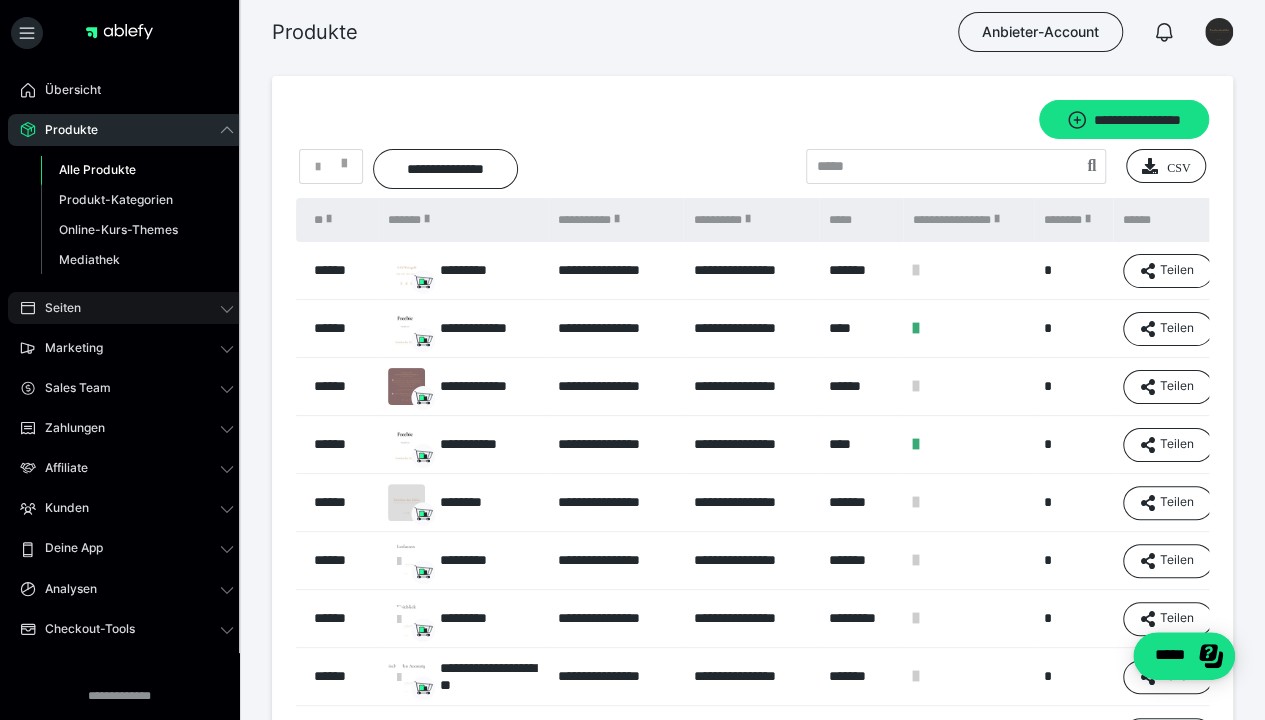 click on "Seiten" at bounding box center [127, 308] 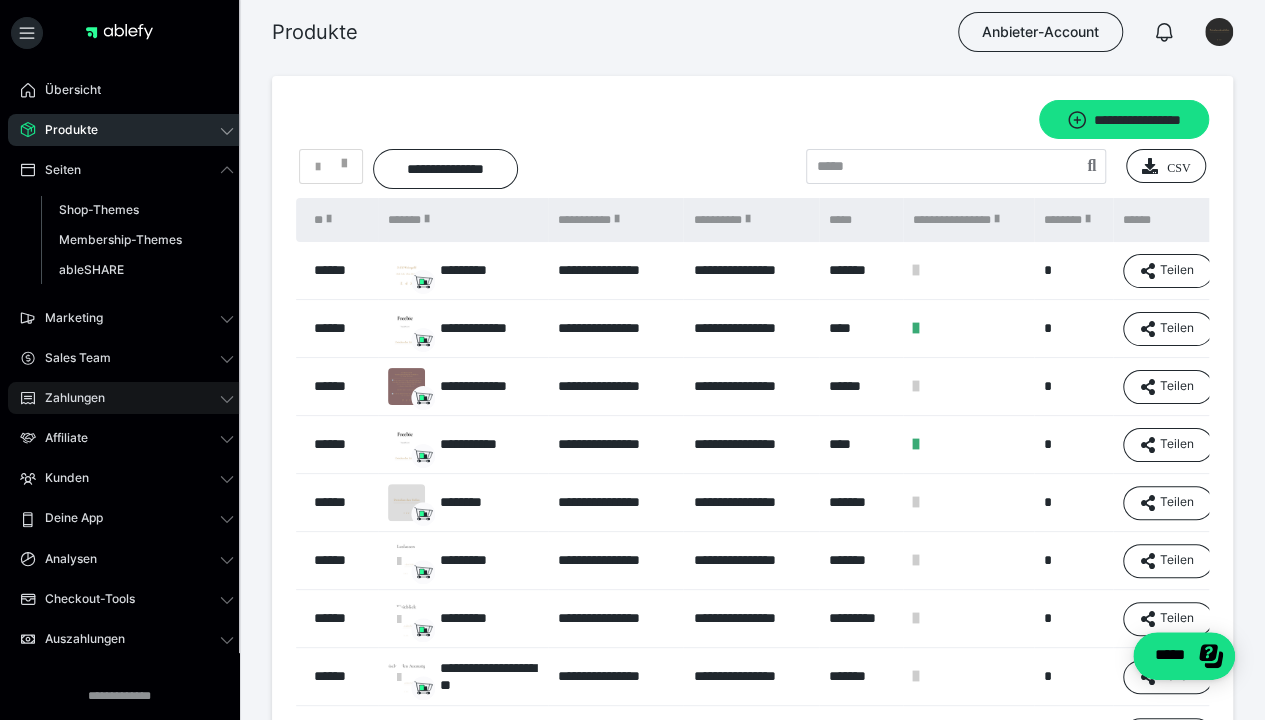 click on "Zahlungen" at bounding box center [68, 398] 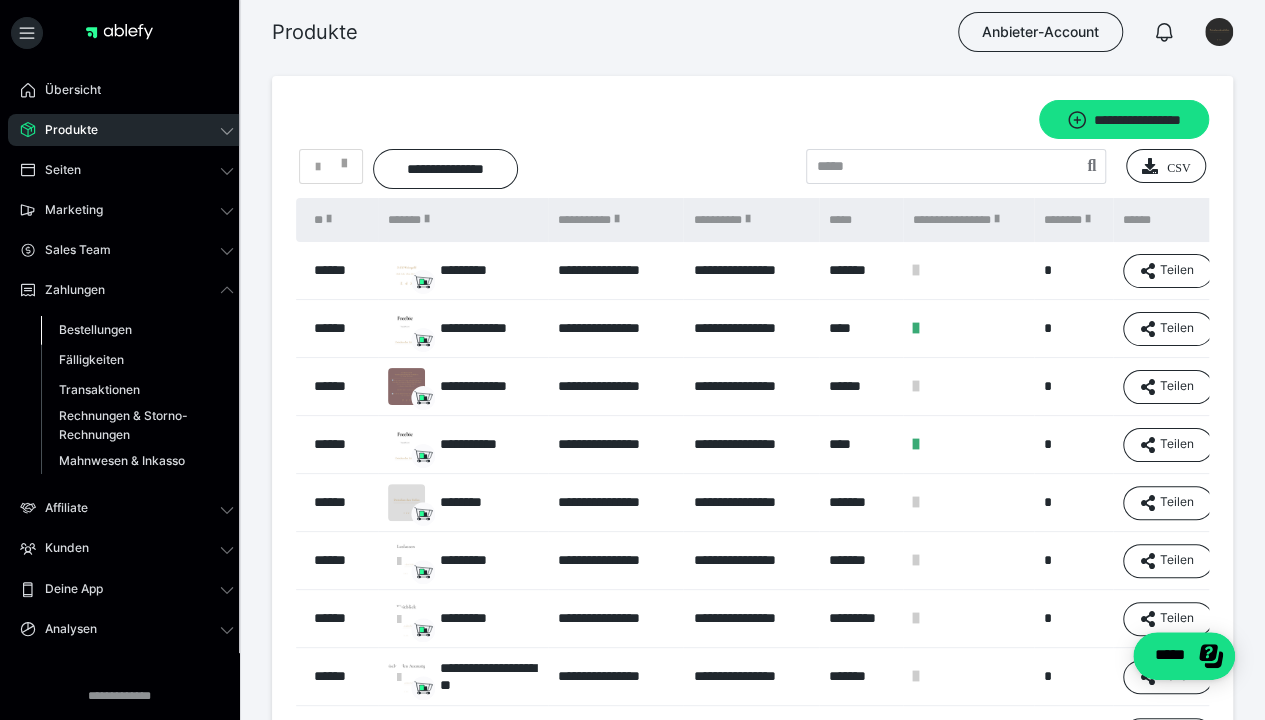 click on "Bestellungen" at bounding box center [95, 329] 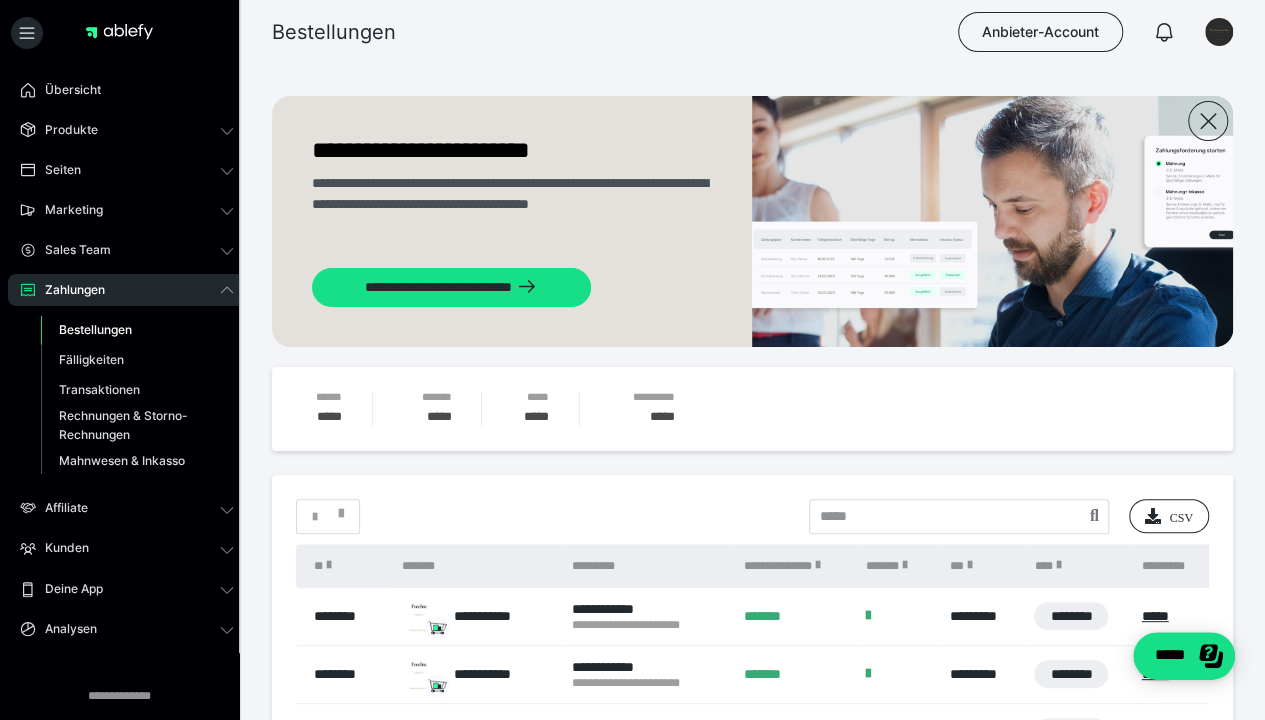 scroll, scrollTop: 196, scrollLeft: 0, axis: vertical 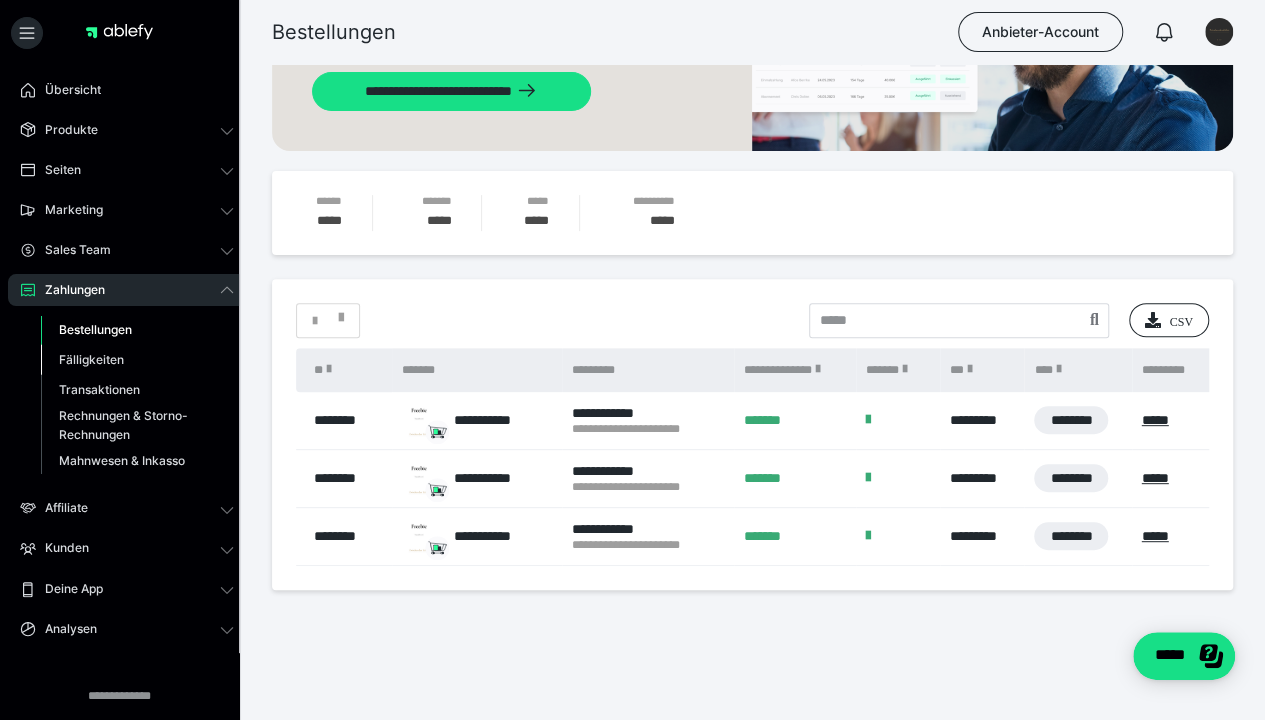 click on "Fälligkeiten" at bounding box center [91, 359] 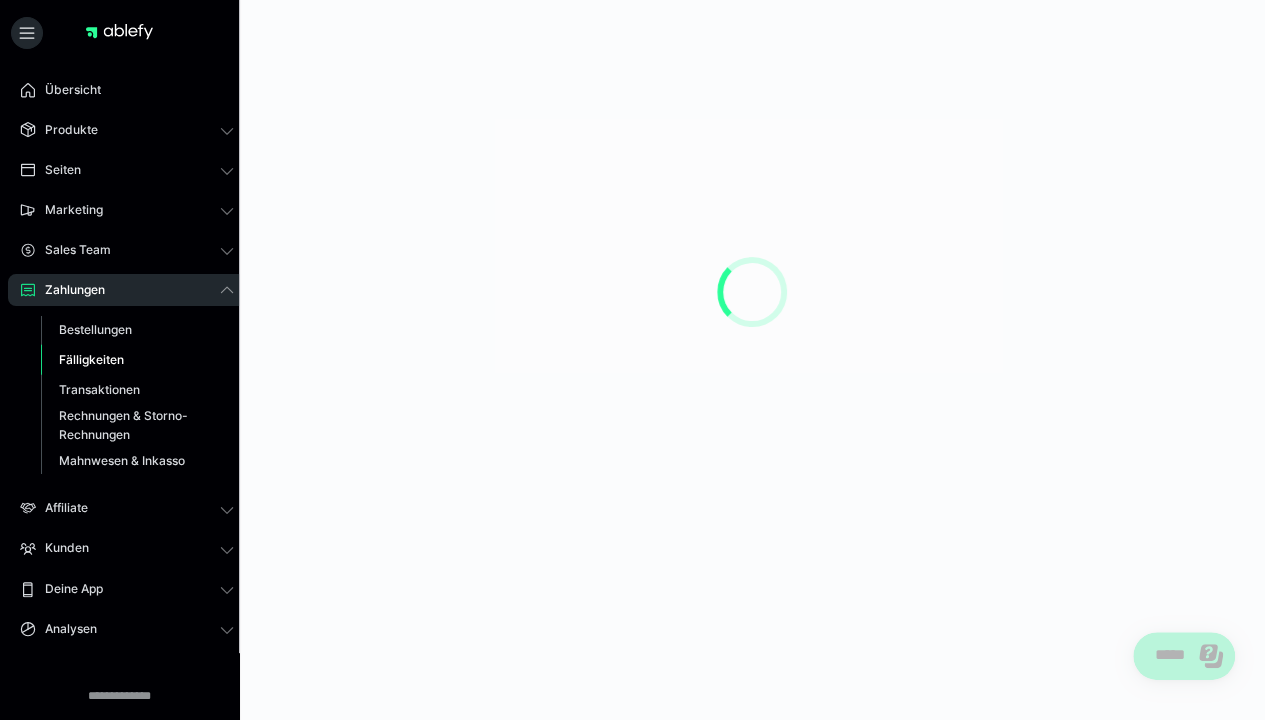 scroll, scrollTop: 0, scrollLeft: 0, axis: both 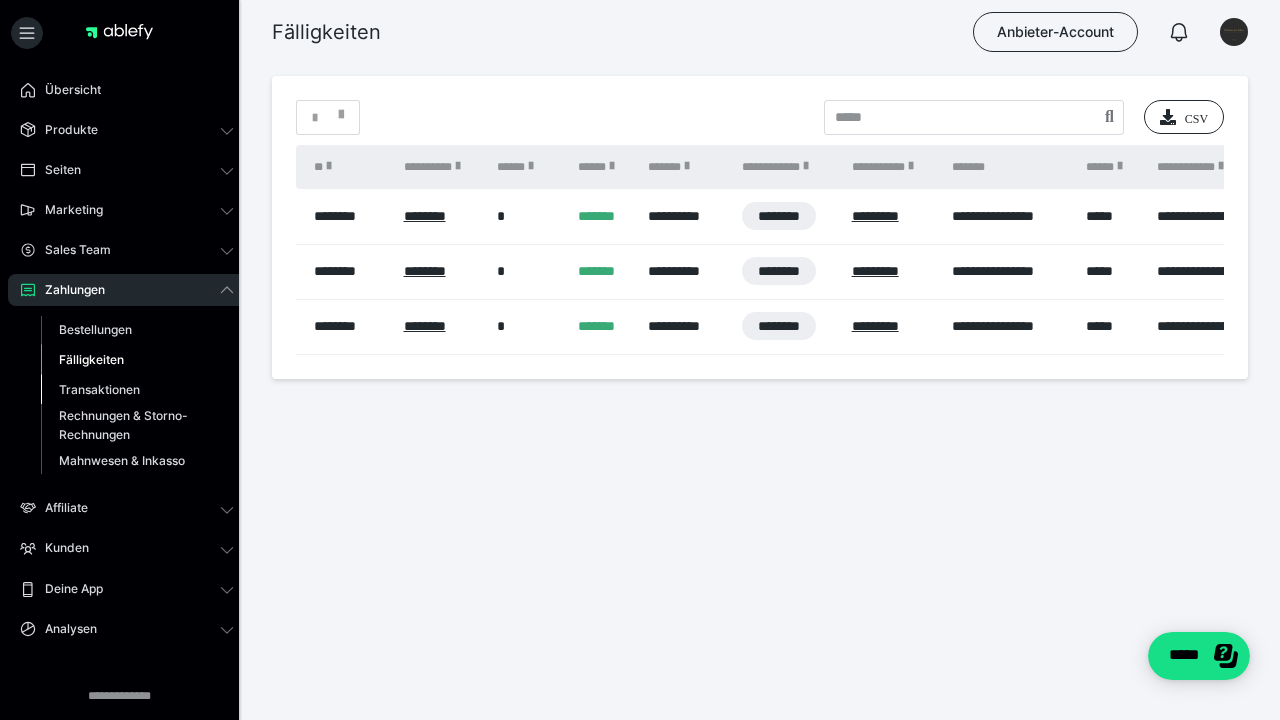click on "Transaktionen" at bounding box center [99, 389] 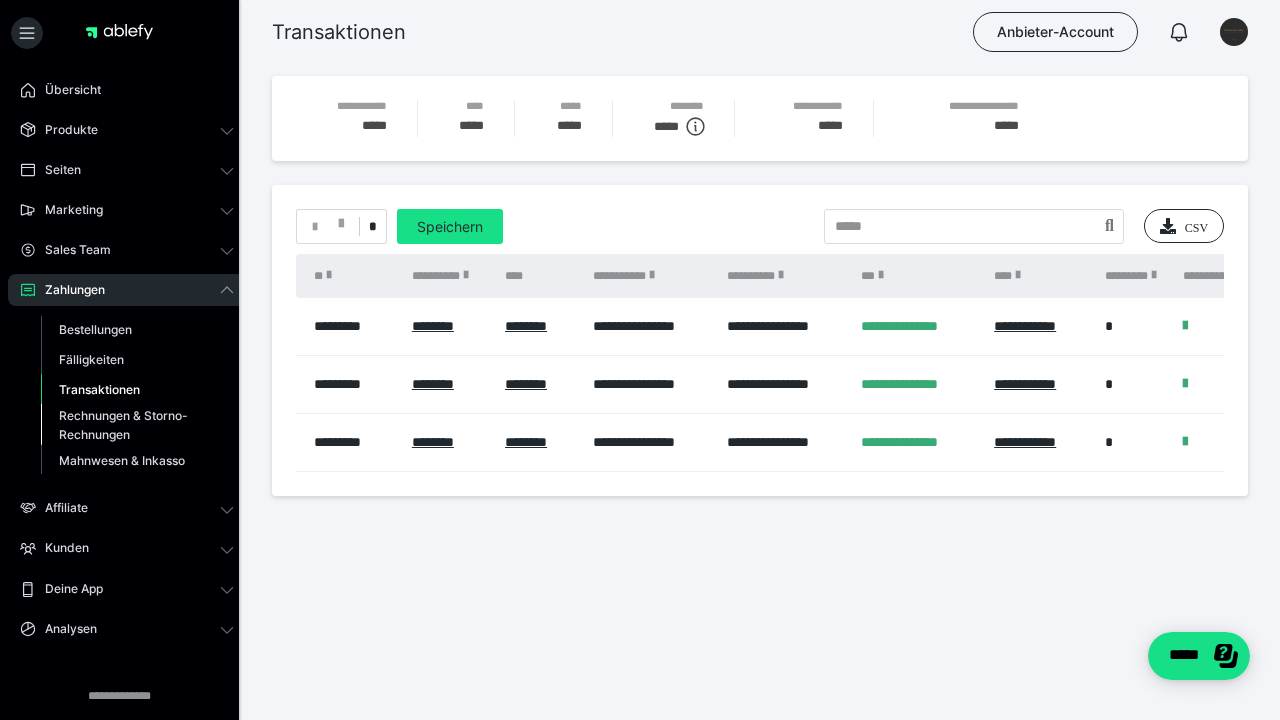 click on "Rechnungen & Storno-Rechnungen" at bounding box center [126, 425] 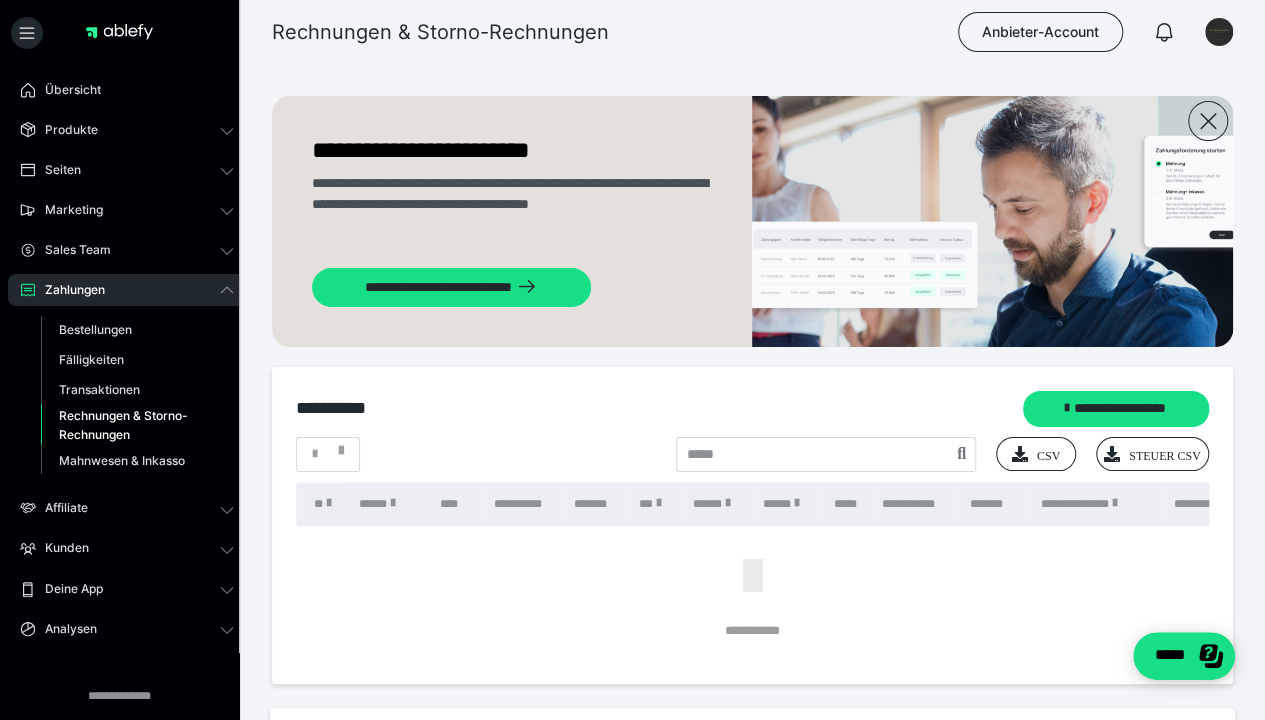 click on "Rechnungen & Storno-Rechnungen" at bounding box center (126, 425) 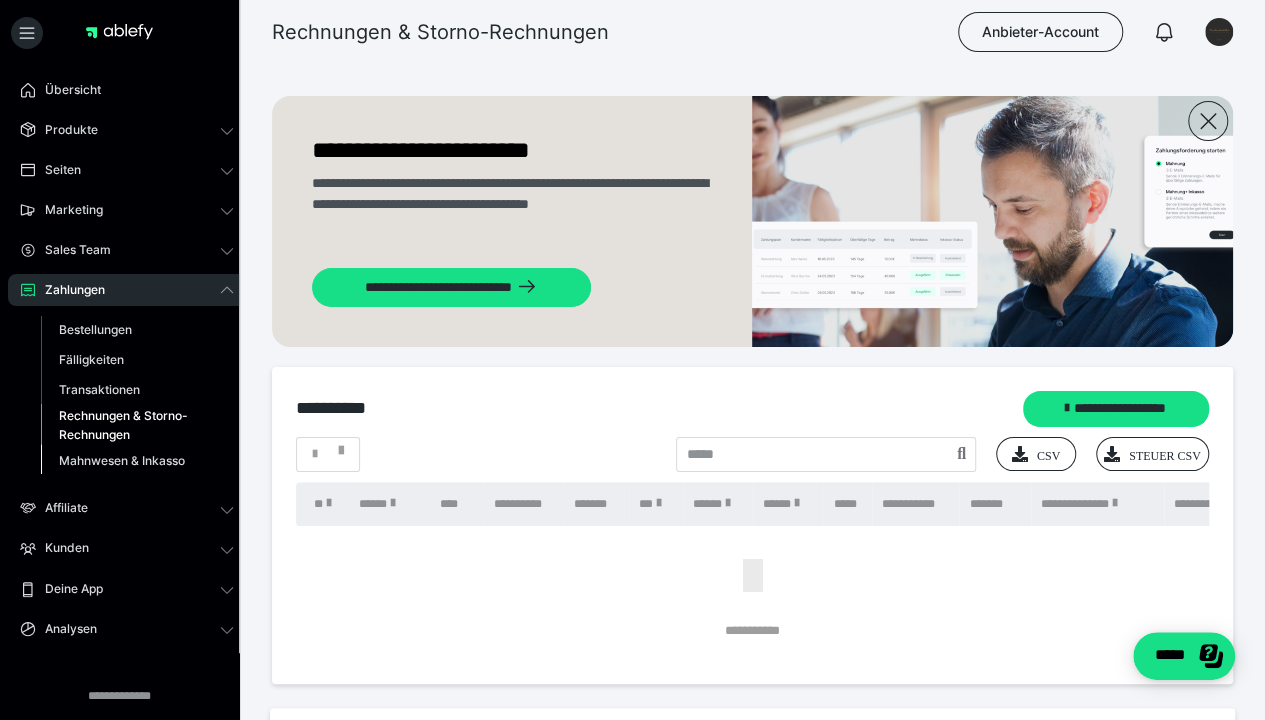 click on "Mahnwesen & Inkasso" at bounding box center (122, 460) 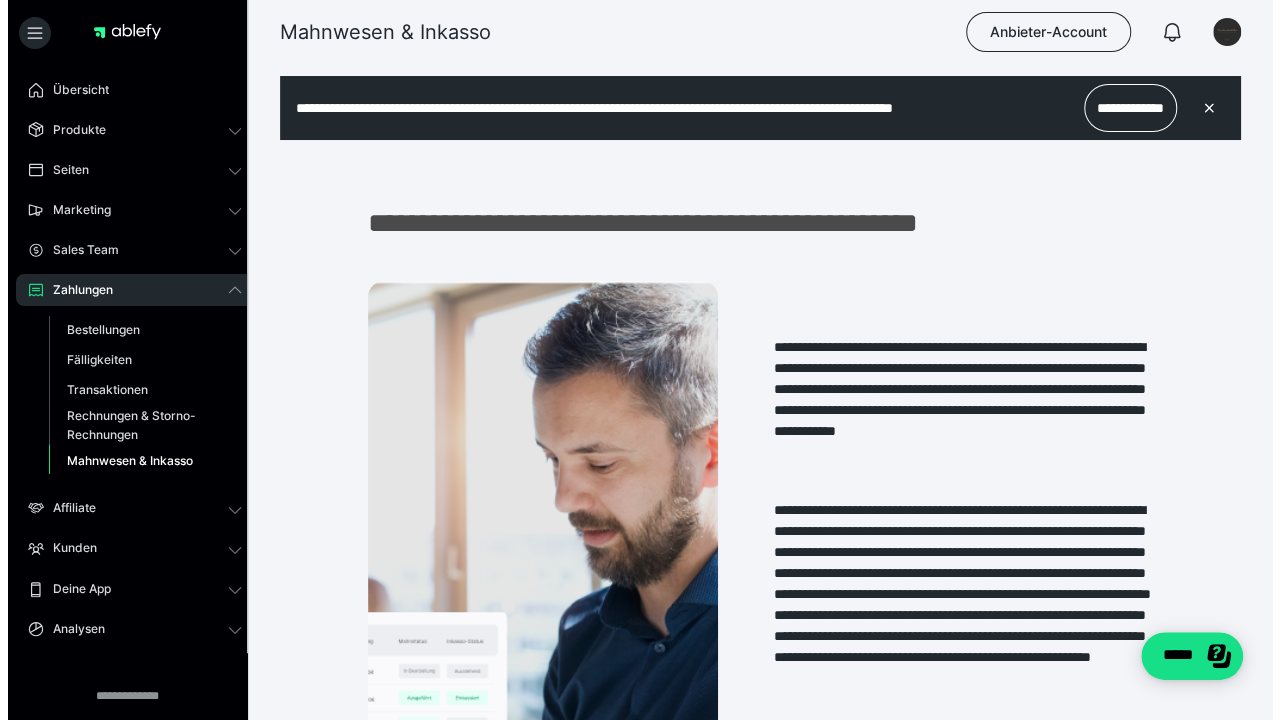 scroll, scrollTop: 0, scrollLeft: 0, axis: both 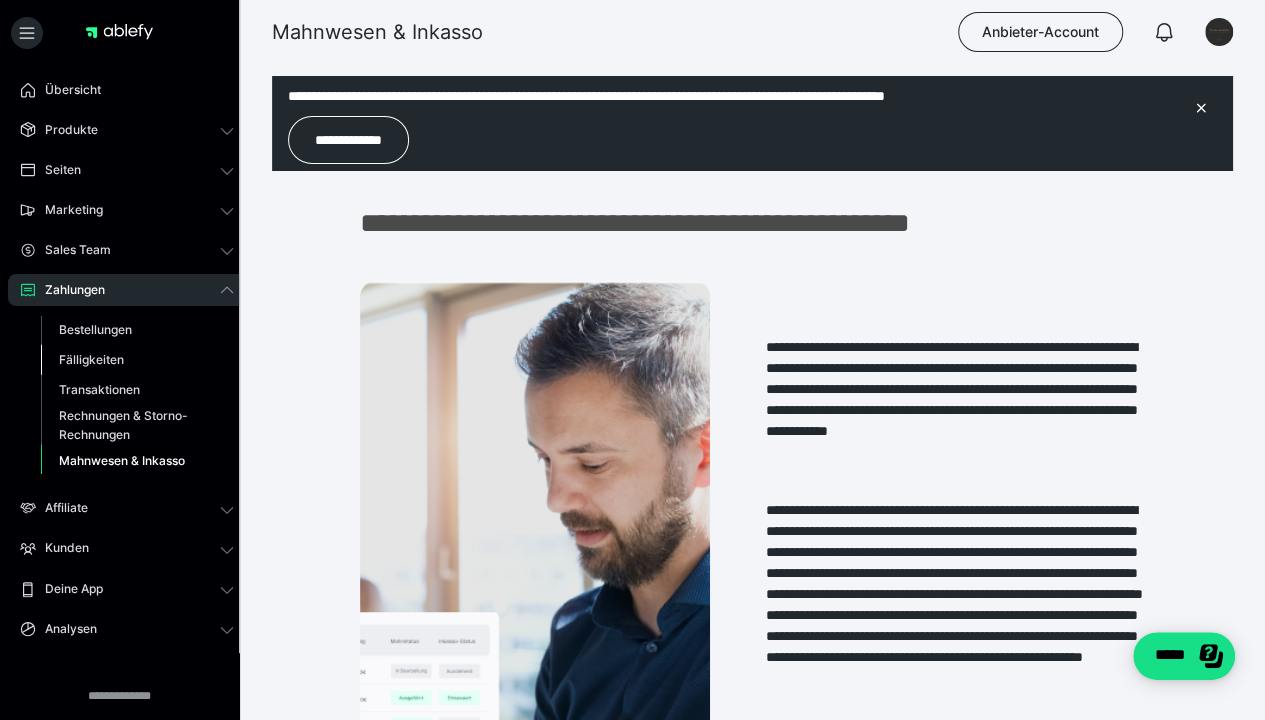 click on "Fälligkeiten" at bounding box center (91, 359) 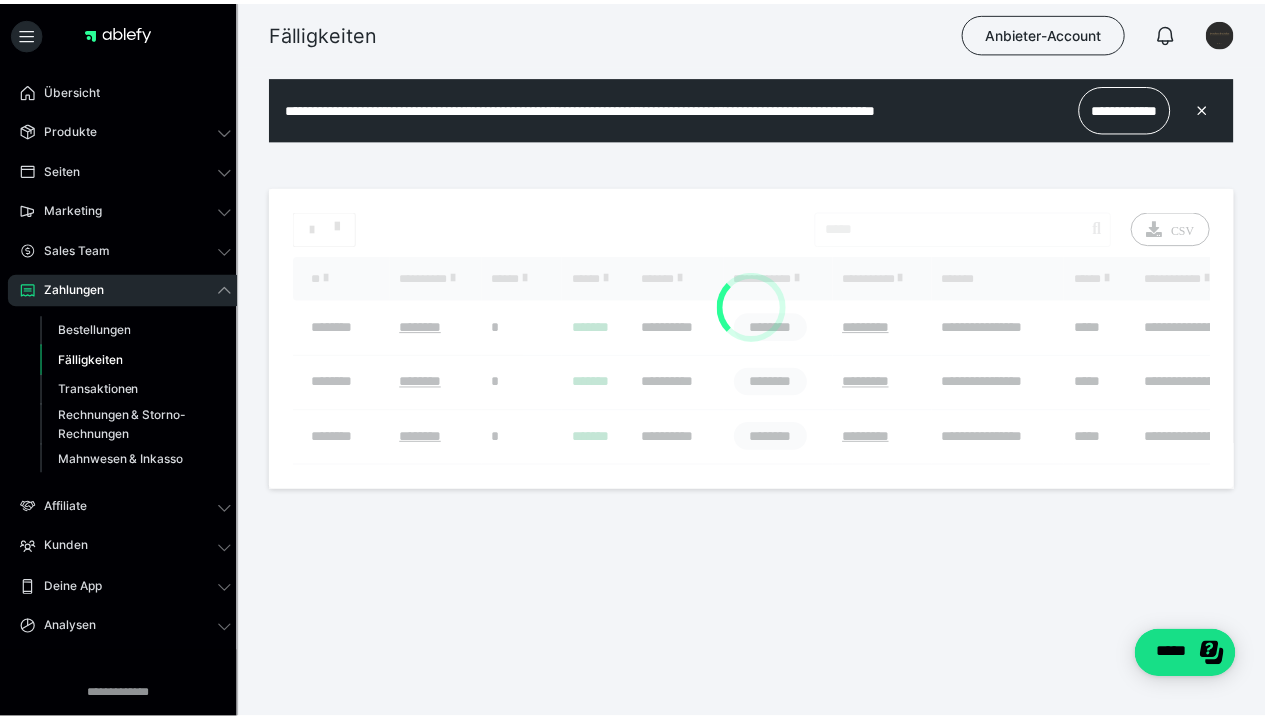 scroll, scrollTop: 0, scrollLeft: 0, axis: both 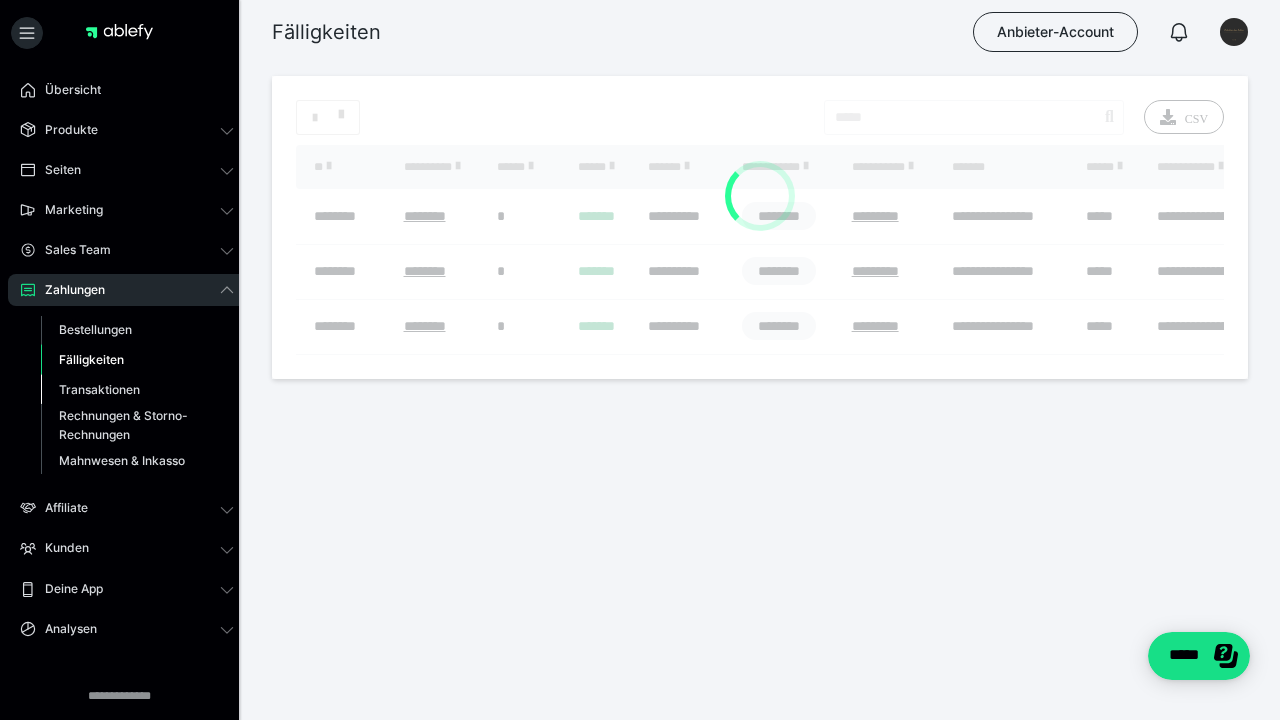 click on "Transaktionen" at bounding box center [99, 389] 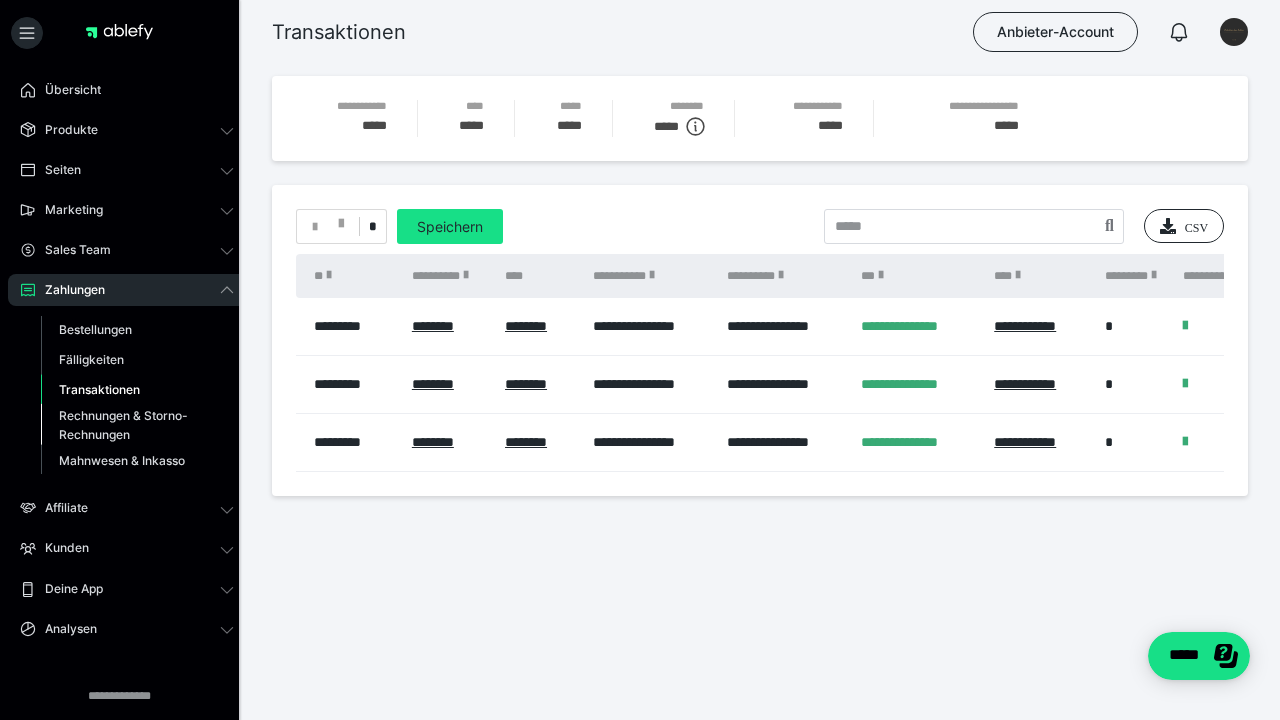 click on "Rechnungen & Storno-Rechnungen" at bounding box center [126, 425] 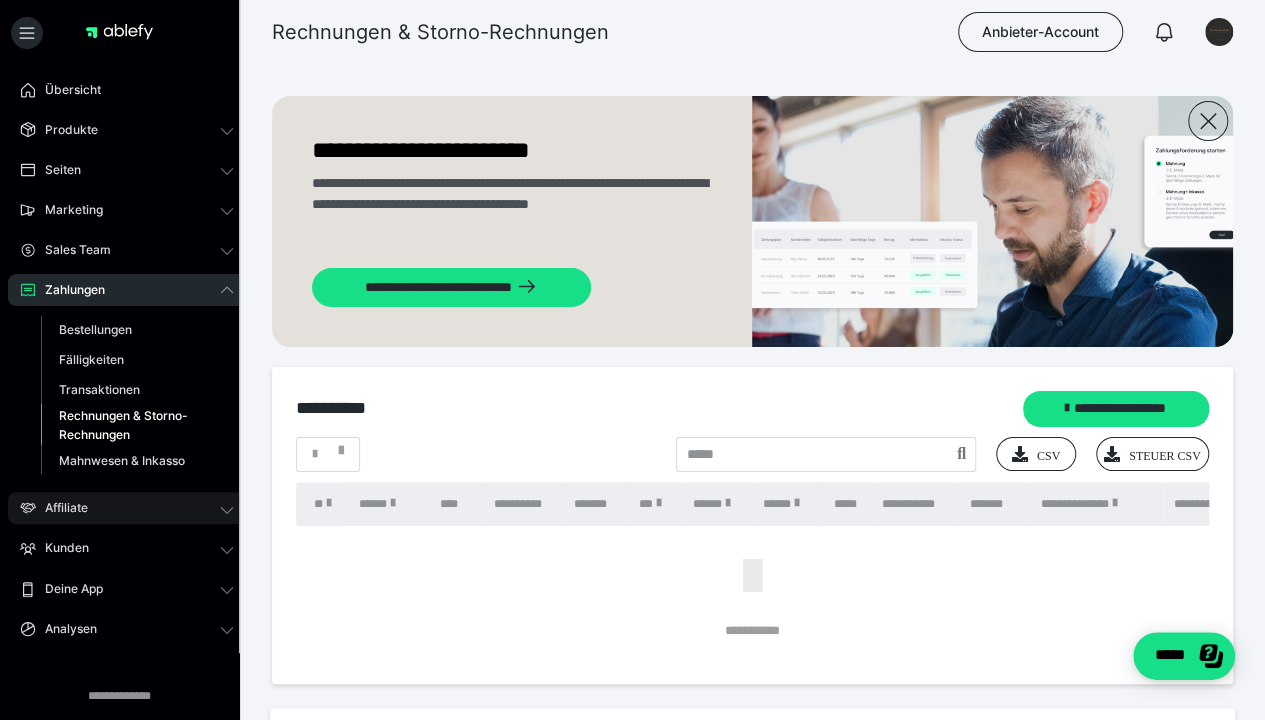 click on "Affiliate" at bounding box center (59, 508) 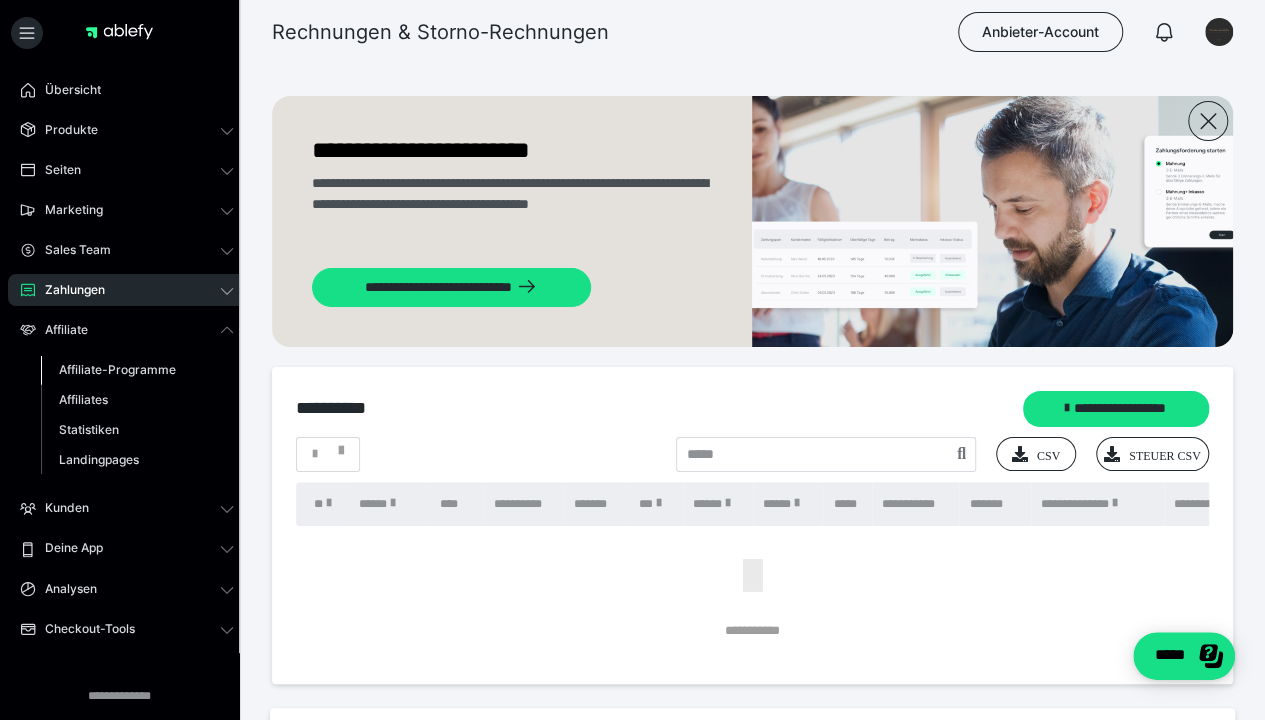 click on "Affiliate-Programme" at bounding box center [117, 369] 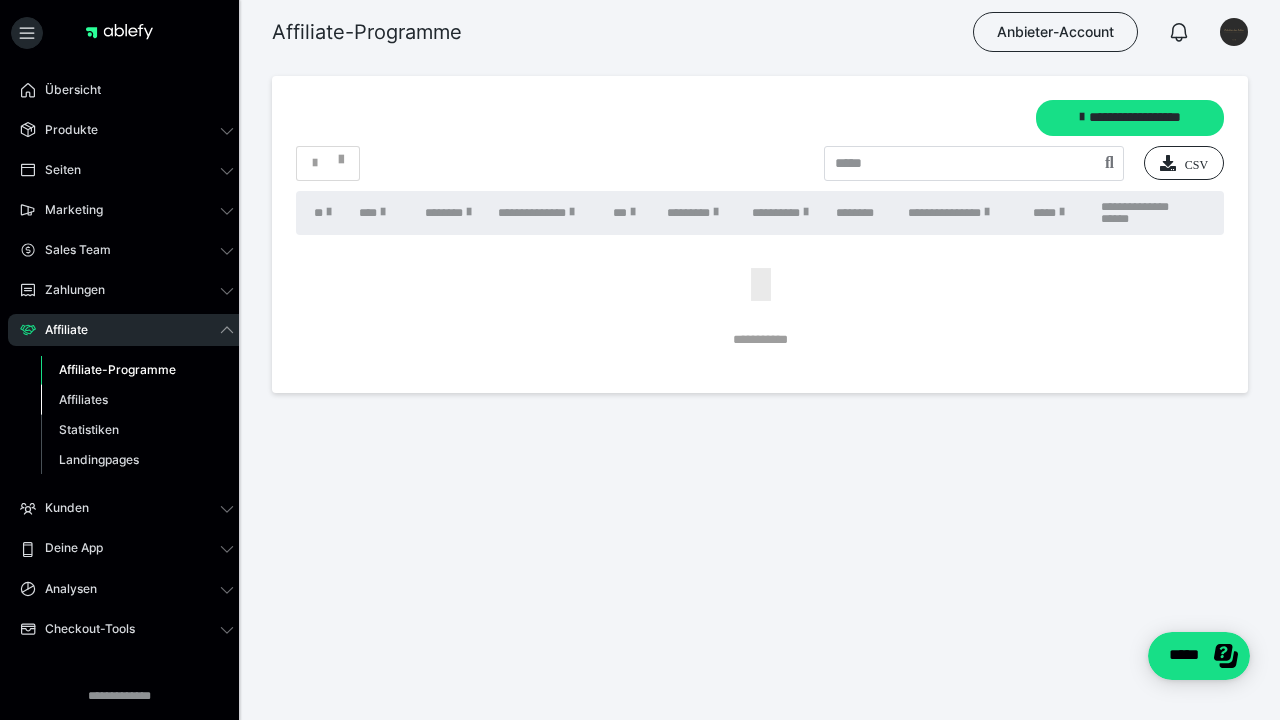 click on "Affiliates" at bounding box center [83, 399] 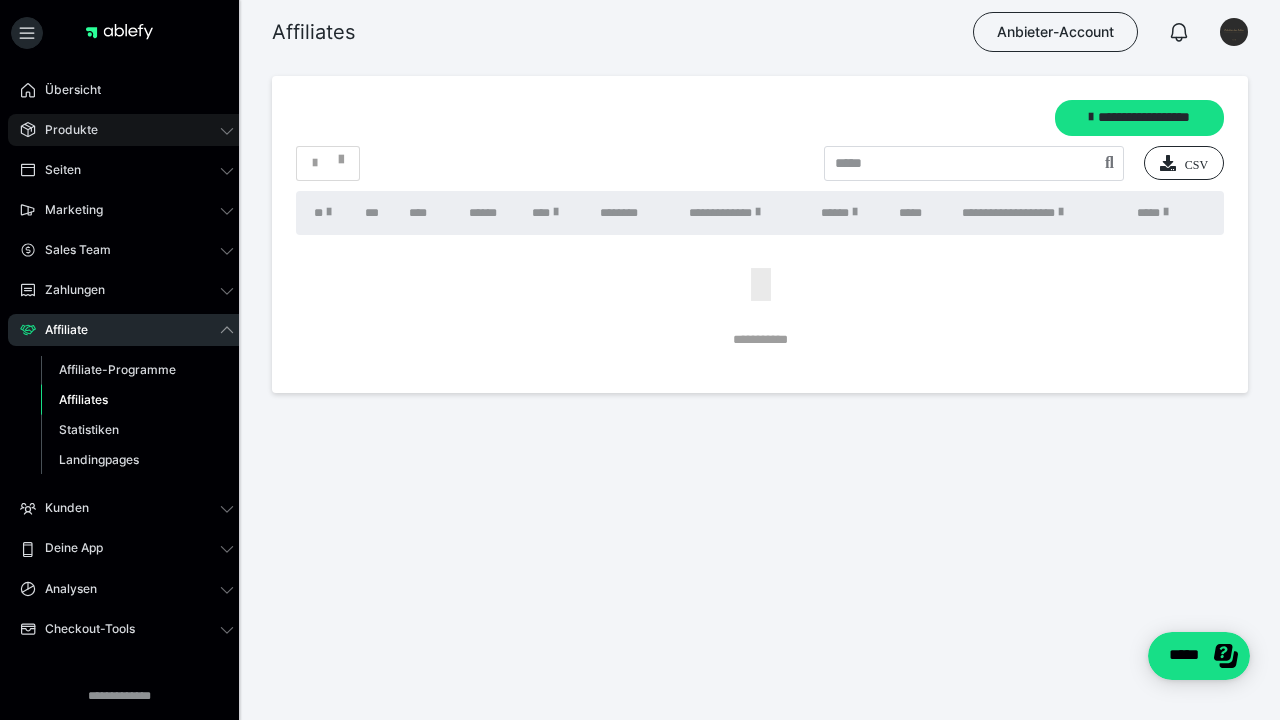 click on "Produkte" at bounding box center (127, 130) 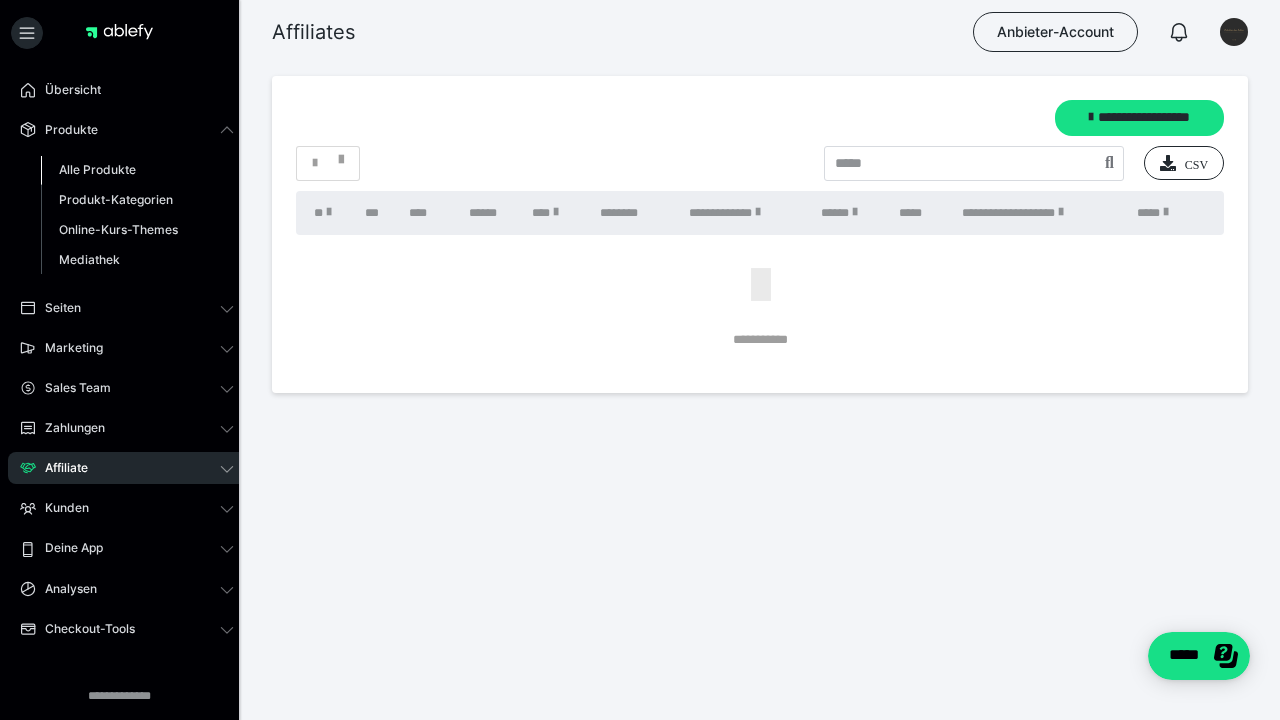 click on "Alle Produkte" at bounding box center [97, 169] 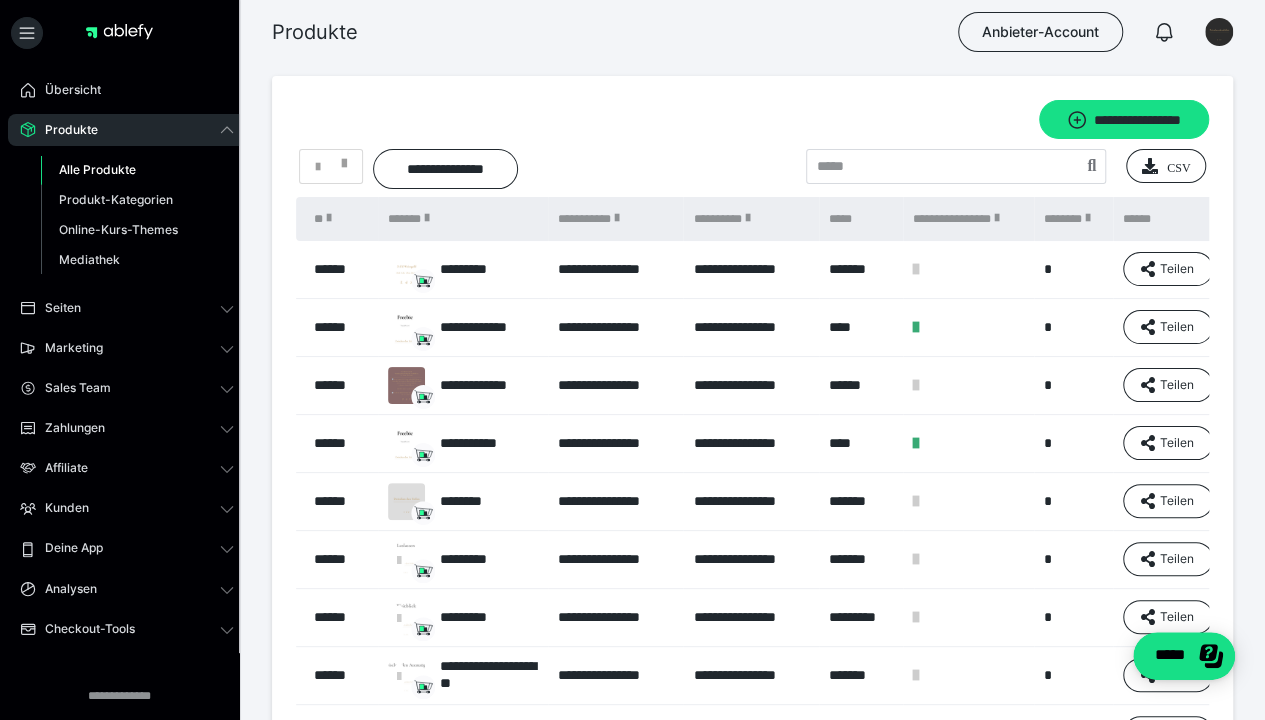 scroll, scrollTop: 282, scrollLeft: 0, axis: vertical 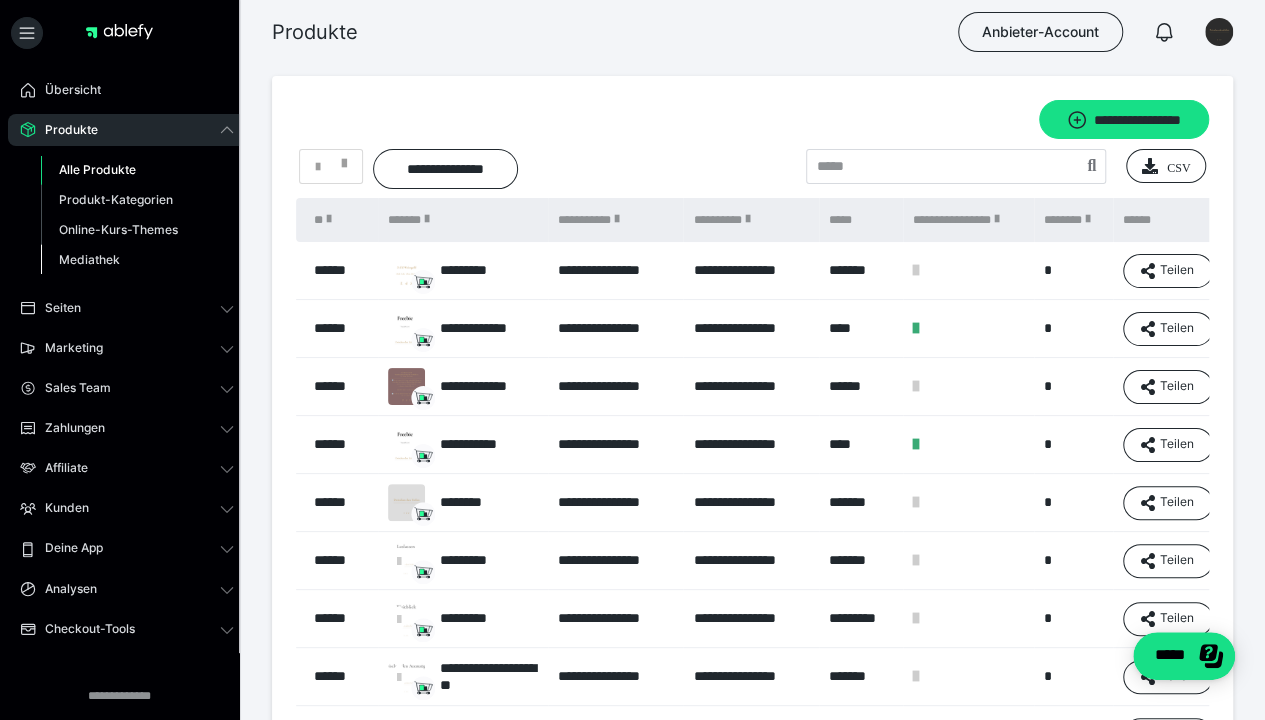 click on "Mediathek" at bounding box center [89, 259] 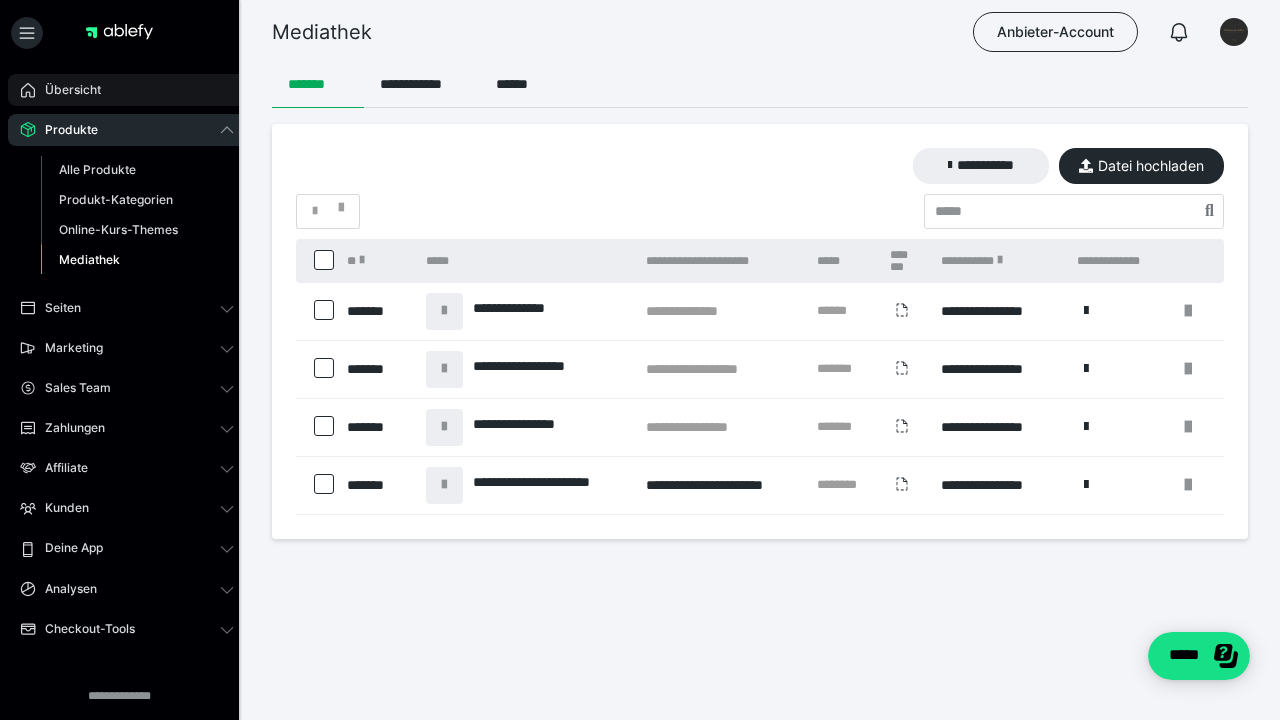 click on "Übersicht" at bounding box center (66, 90) 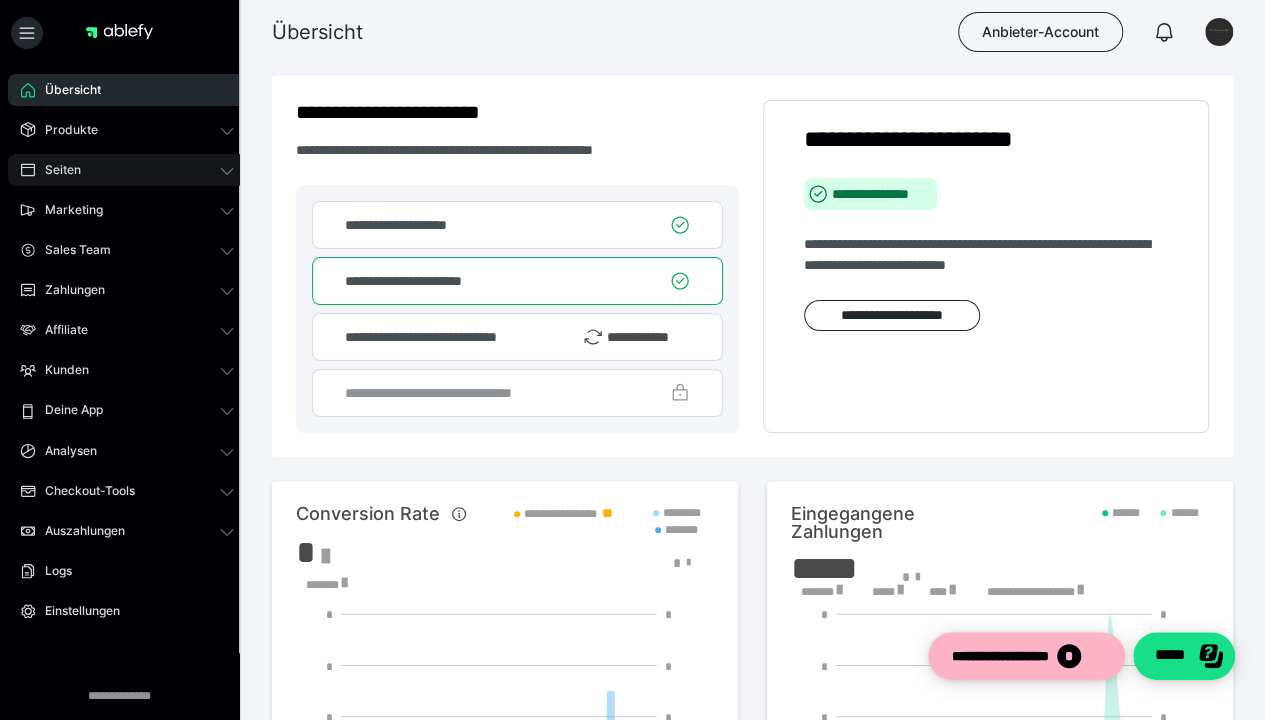 scroll, scrollTop: 0, scrollLeft: 0, axis: both 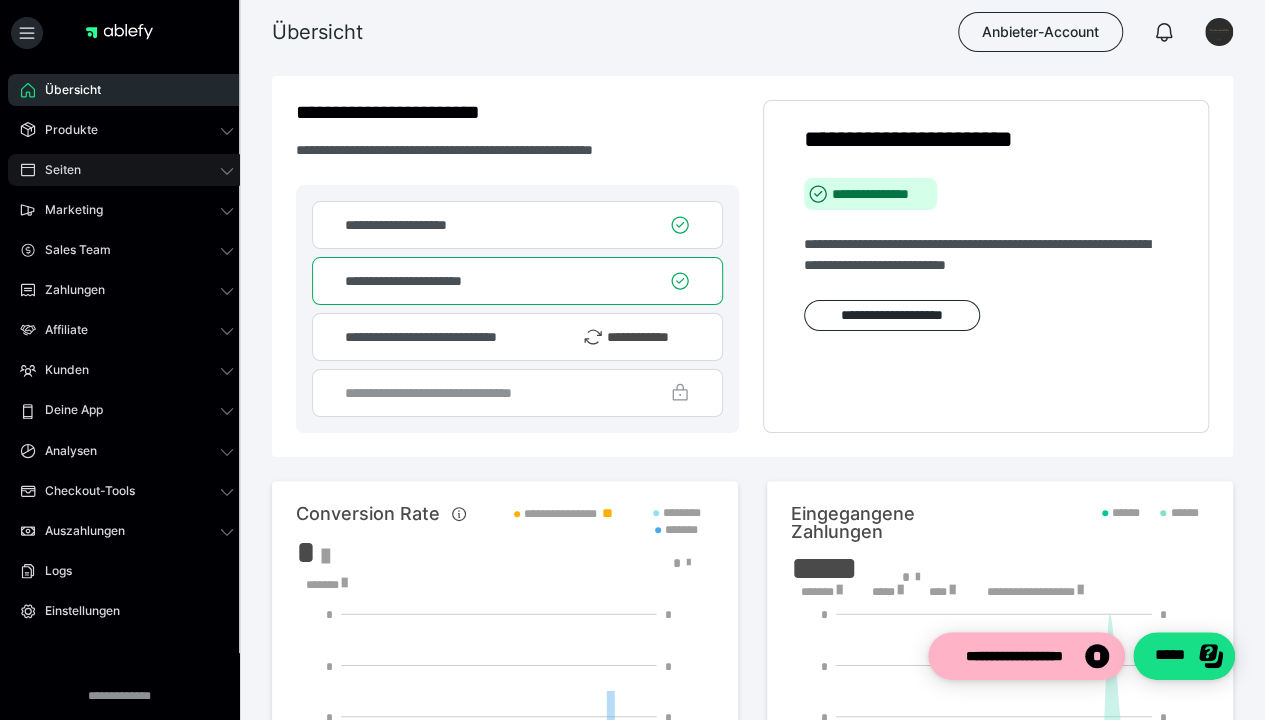 click on "Seiten" at bounding box center [56, 170] 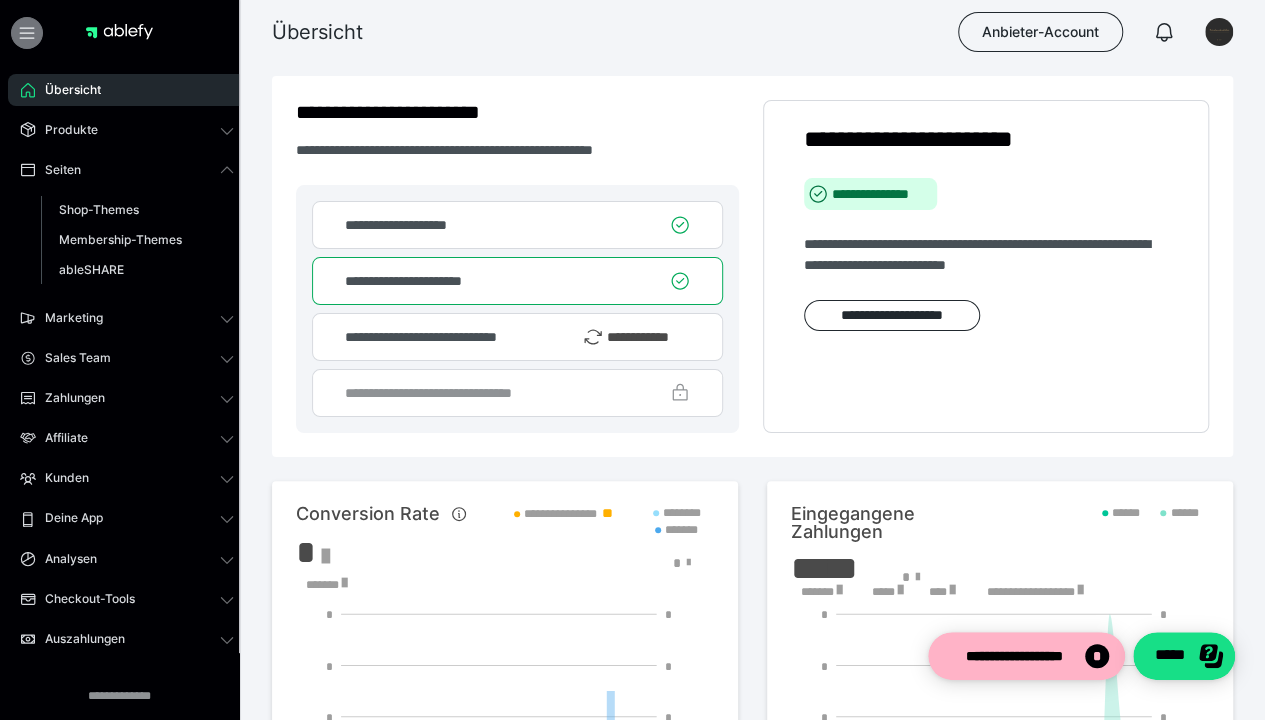 click 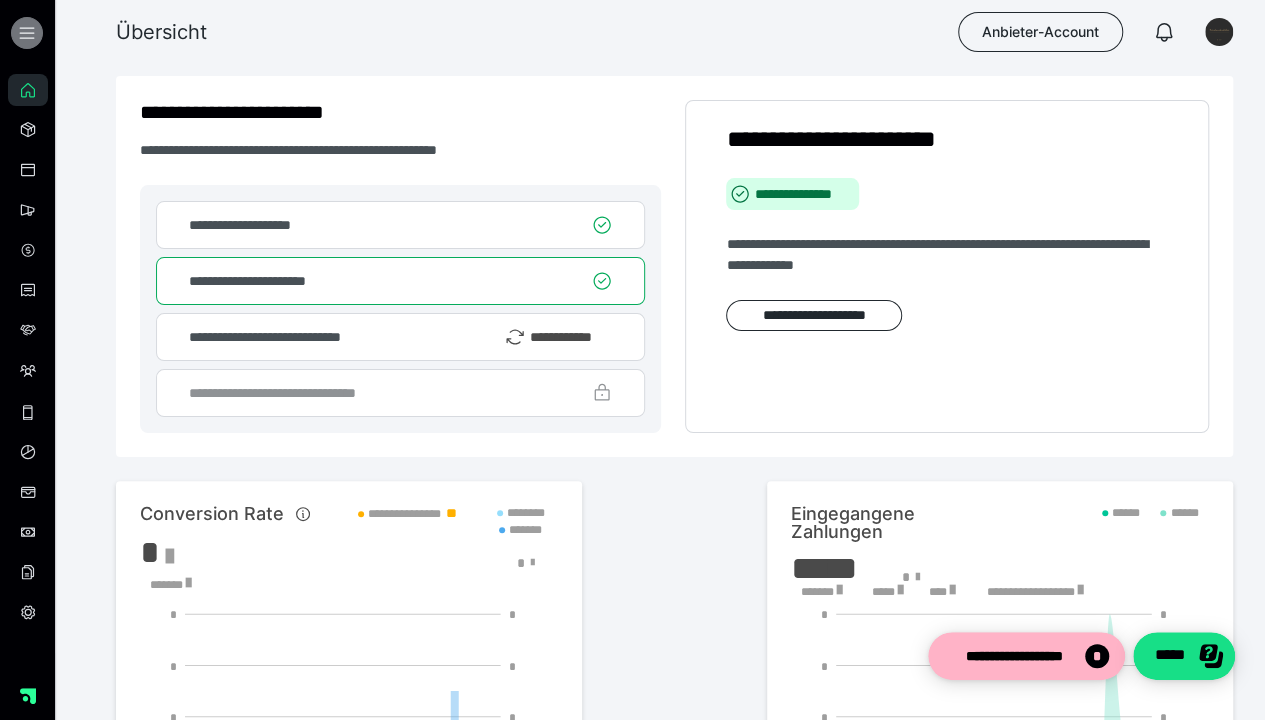 click 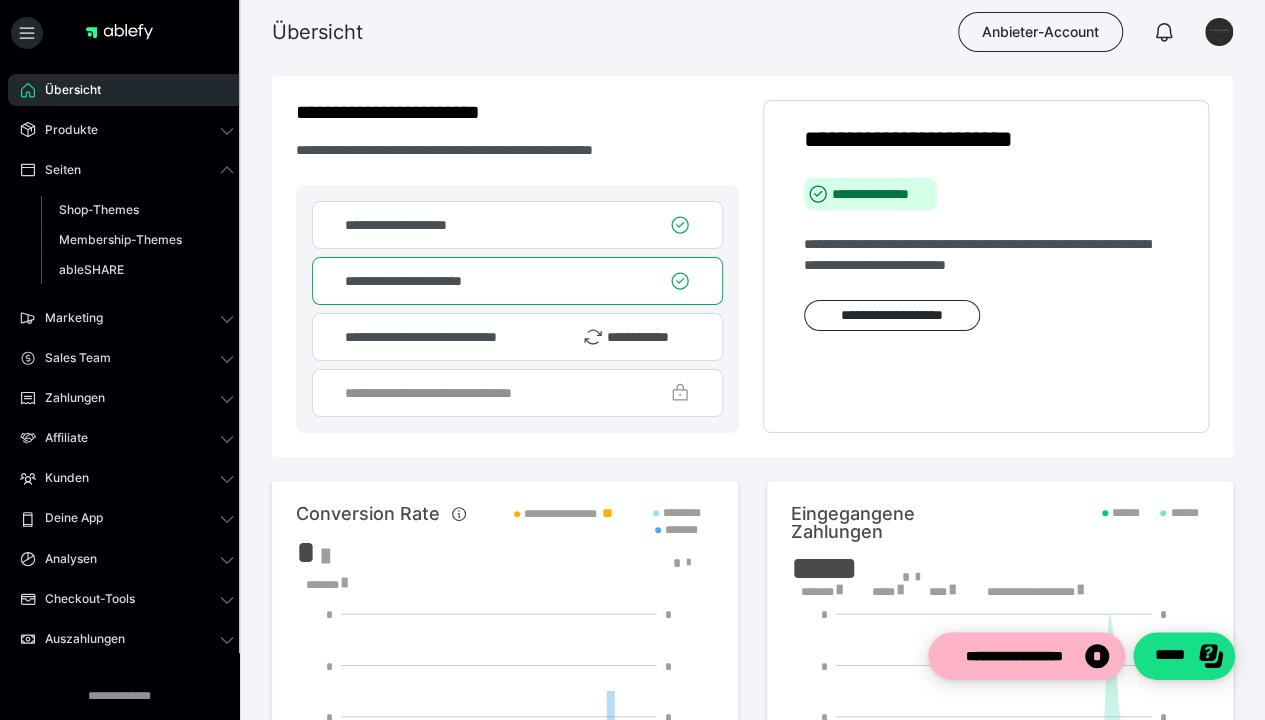 click on "**********" at bounding box center (517, 337) 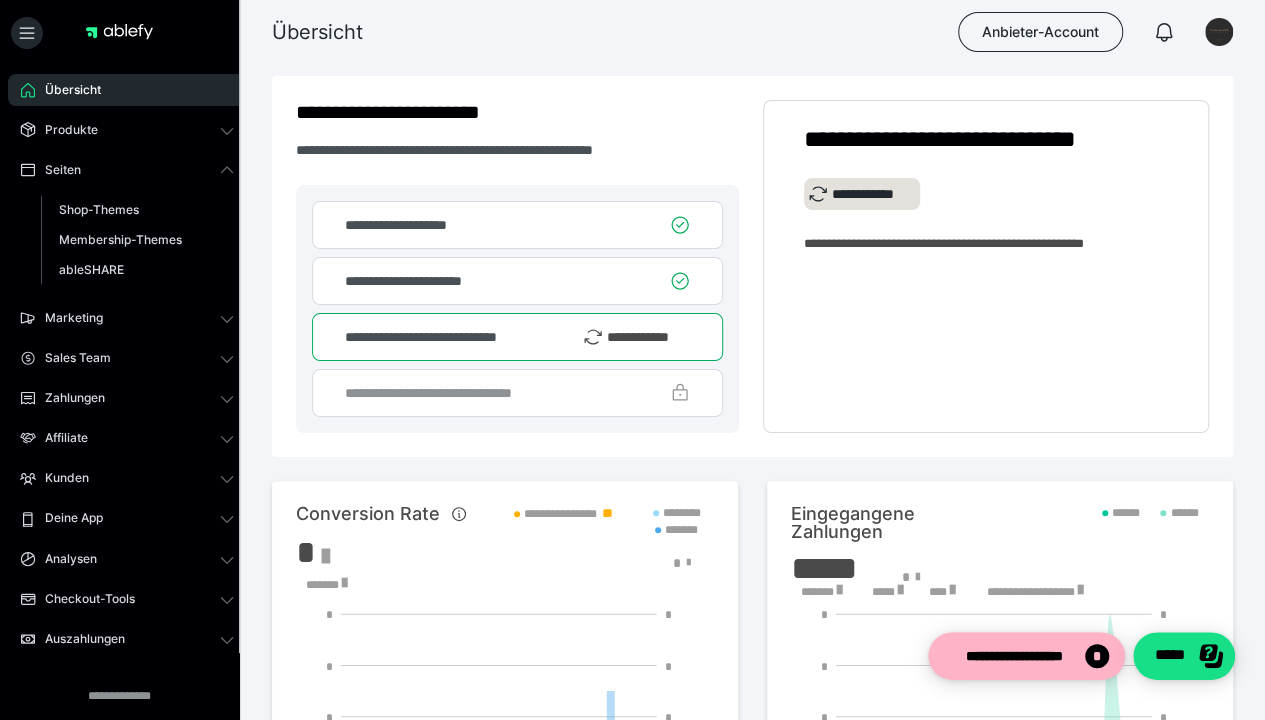 click 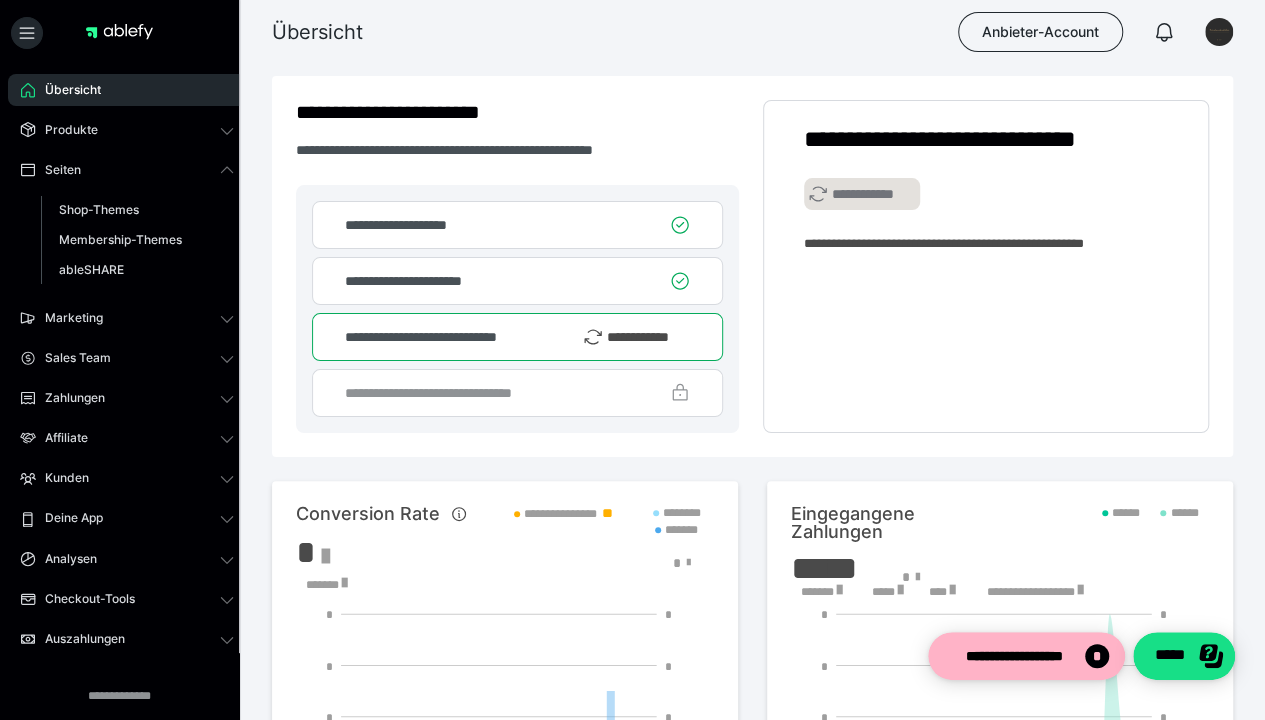 click on "**********" at bounding box center [862, 194] 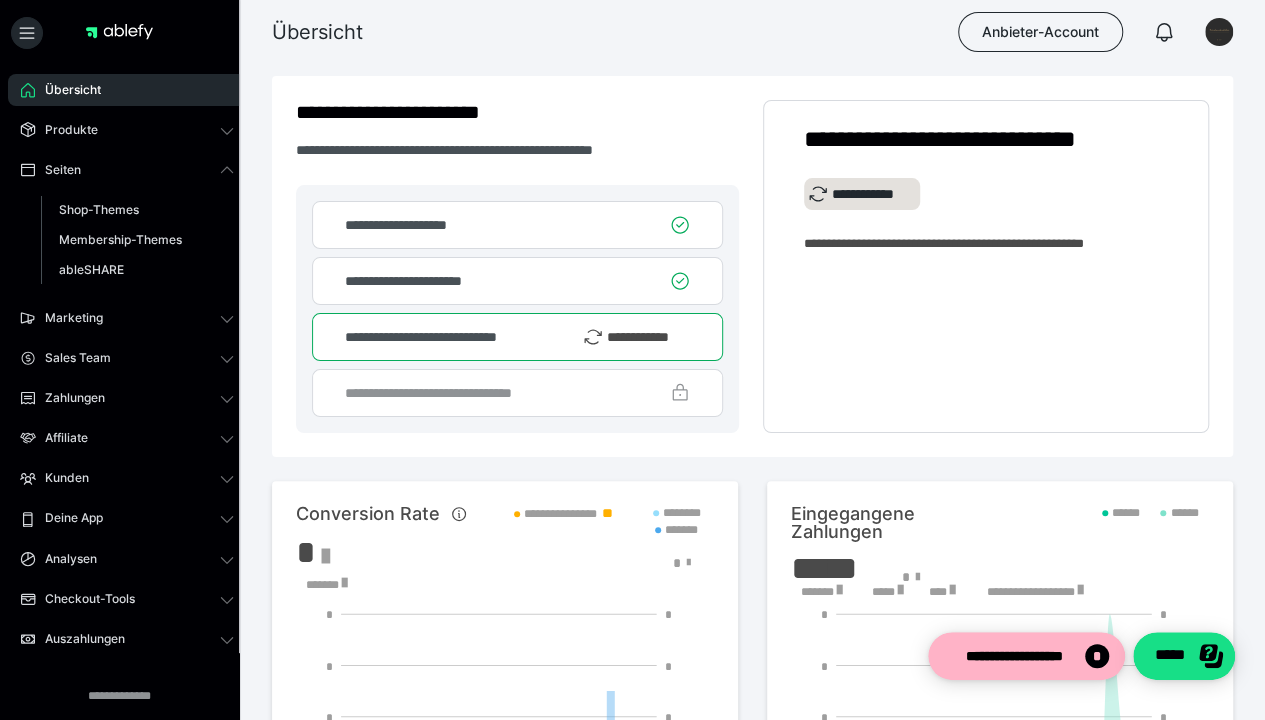 click on "**********" at bounding box center (636, 337) 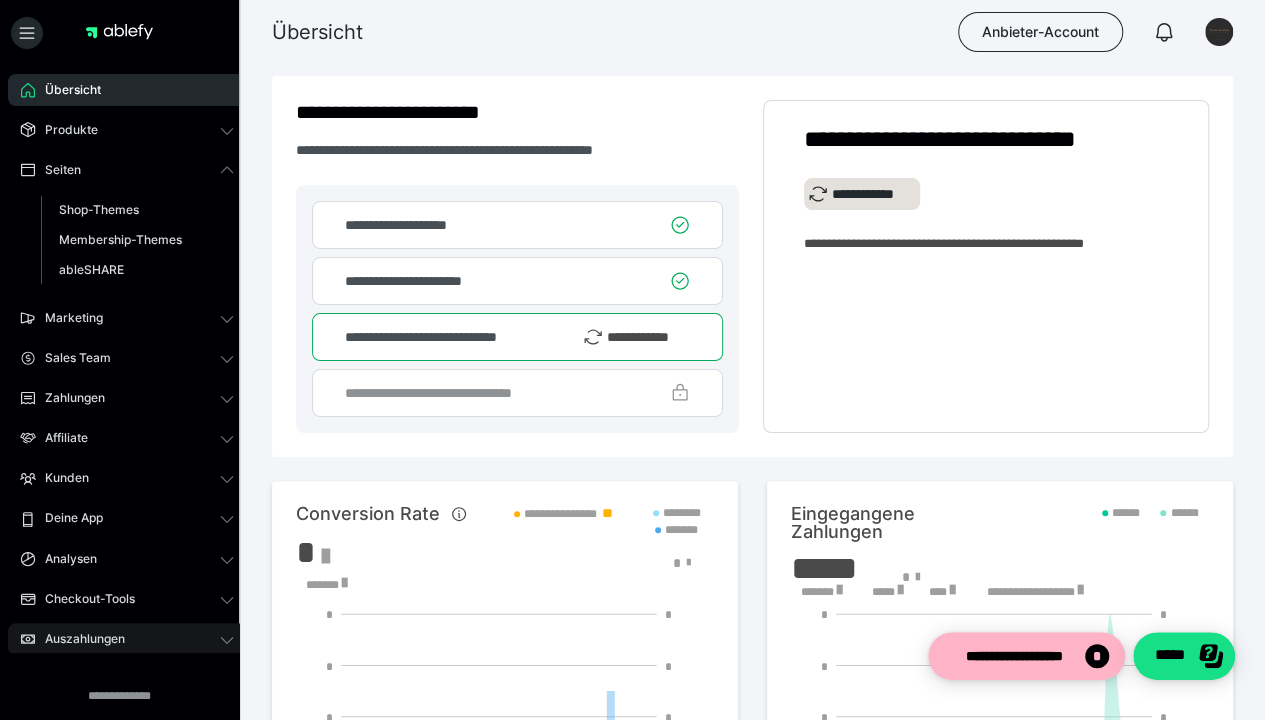 click on "Auszahlungen" at bounding box center [78, 639] 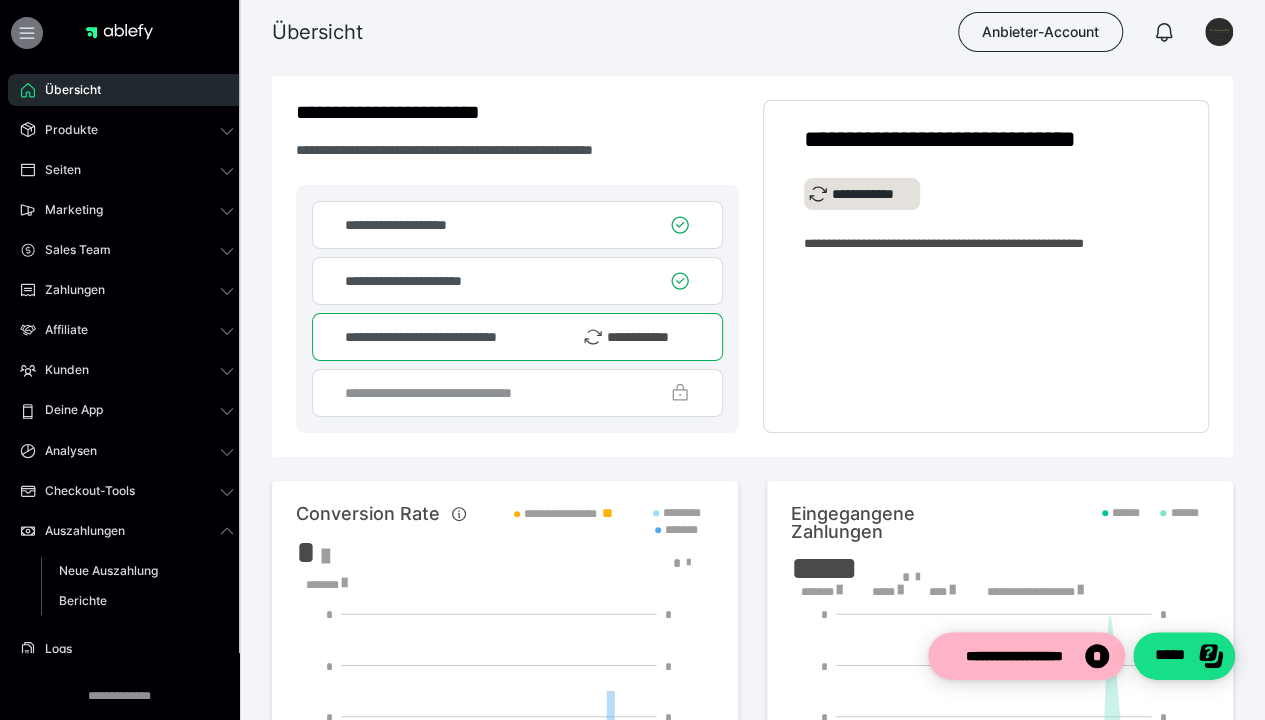 click 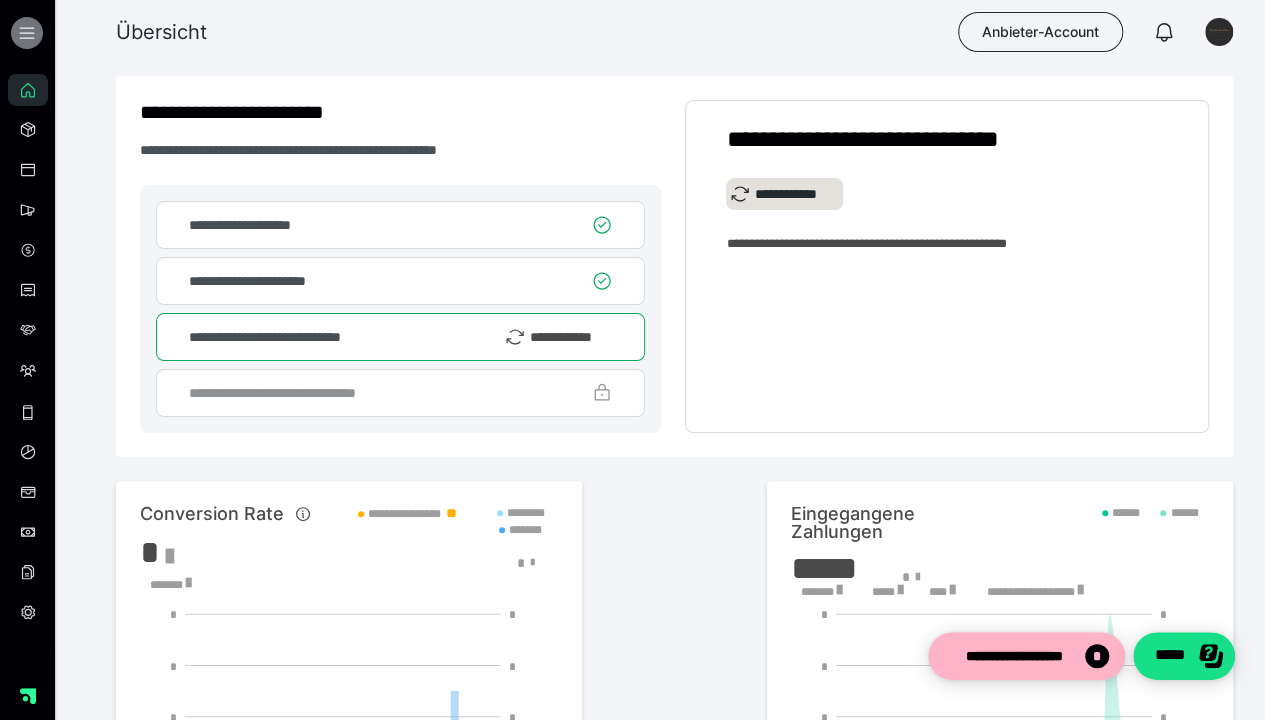 click 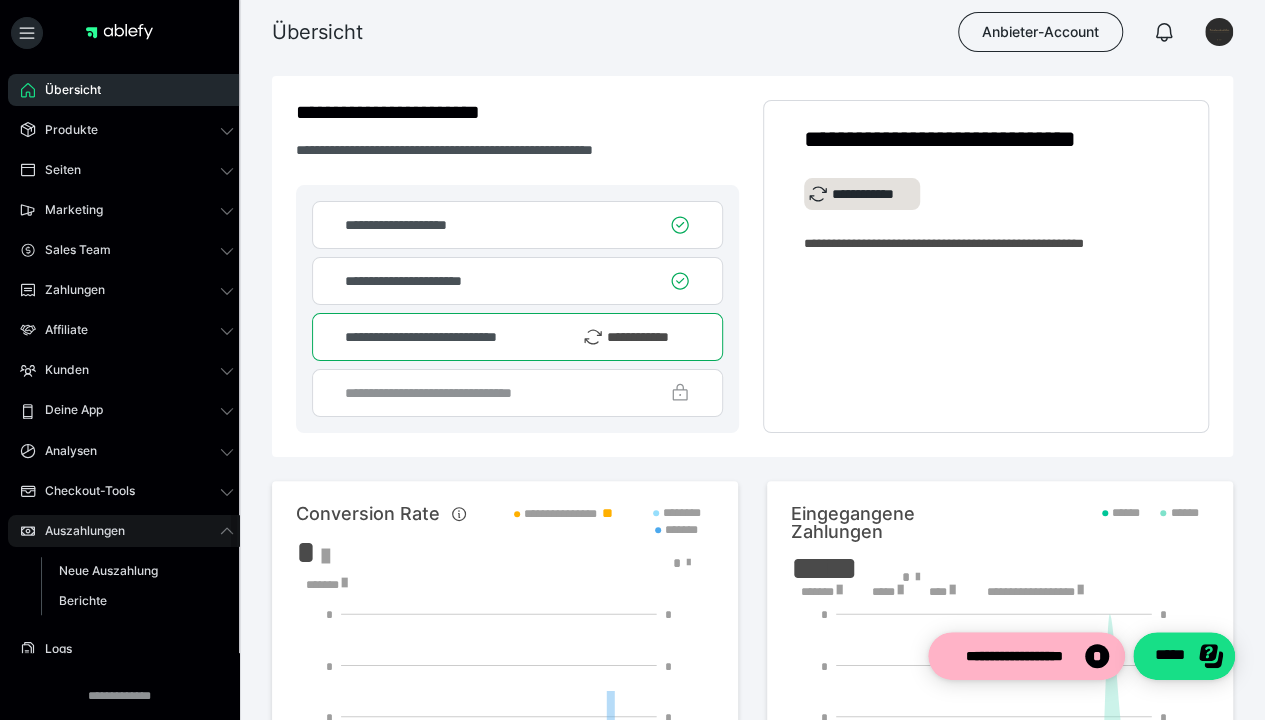 scroll, scrollTop: 98, scrollLeft: 0, axis: vertical 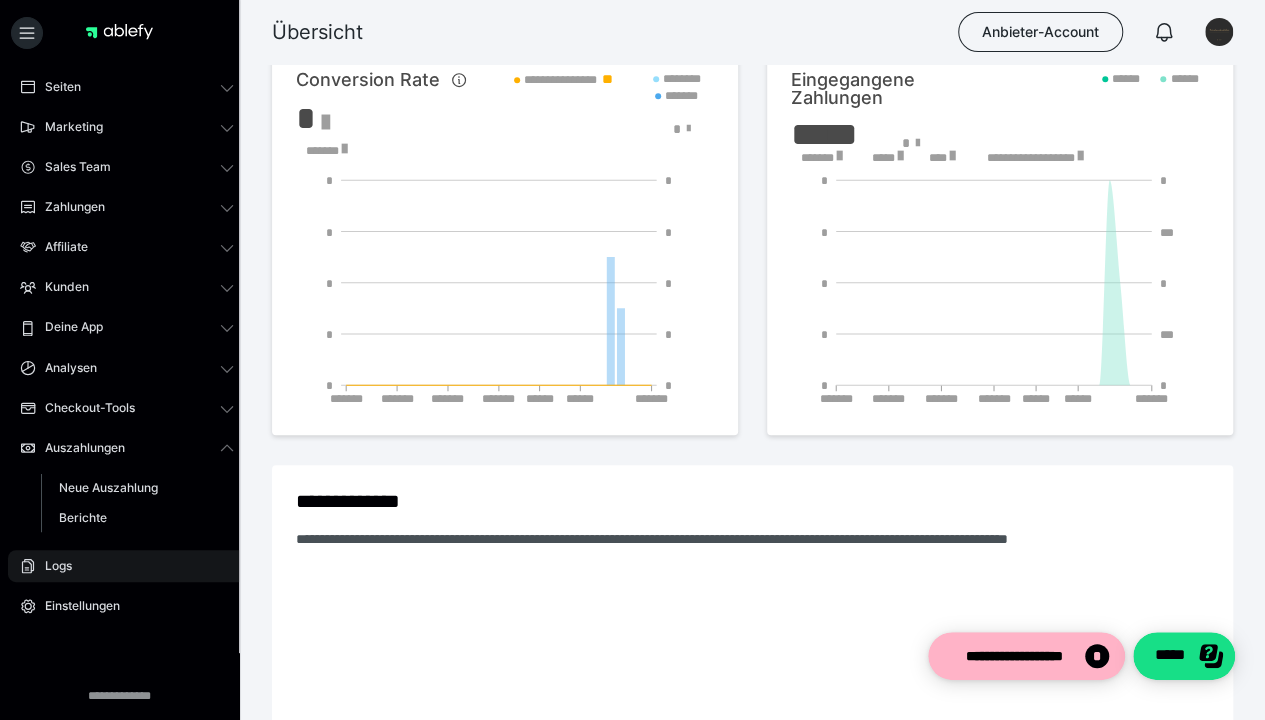 click on "Logs" at bounding box center [127, 566] 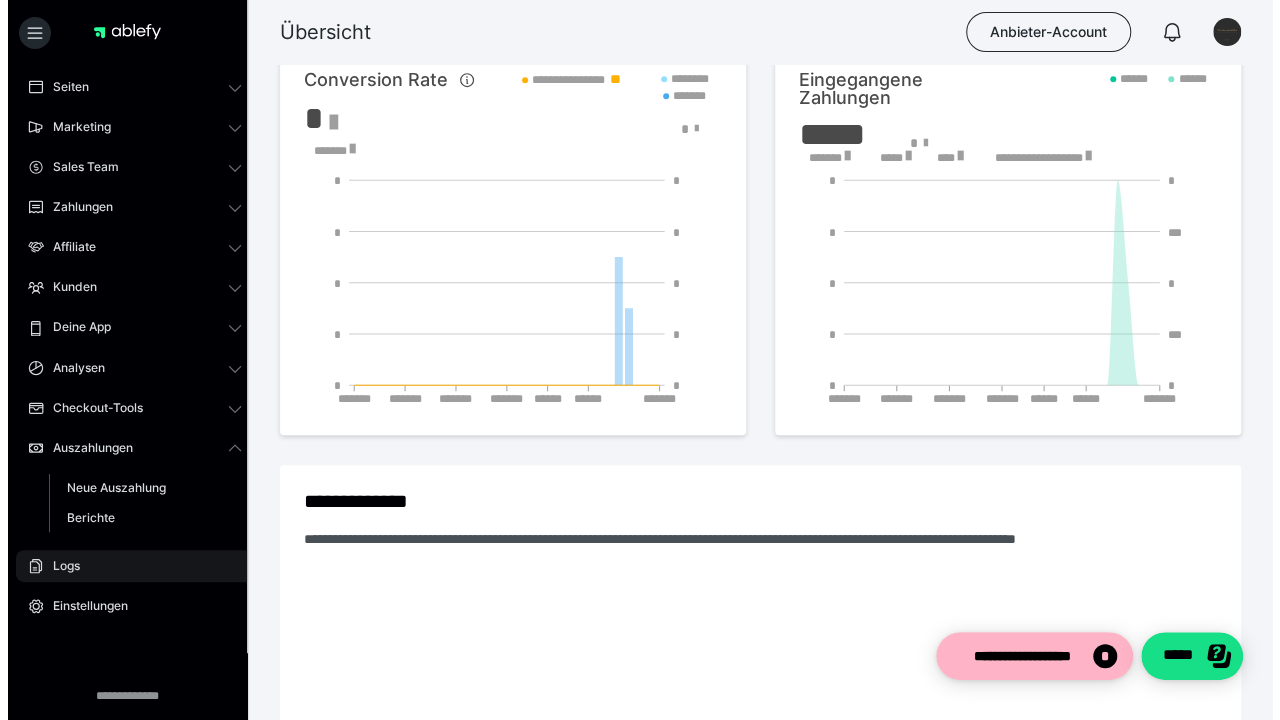 scroll, scrollTop: 0, scrollLeft: 0, axis: both 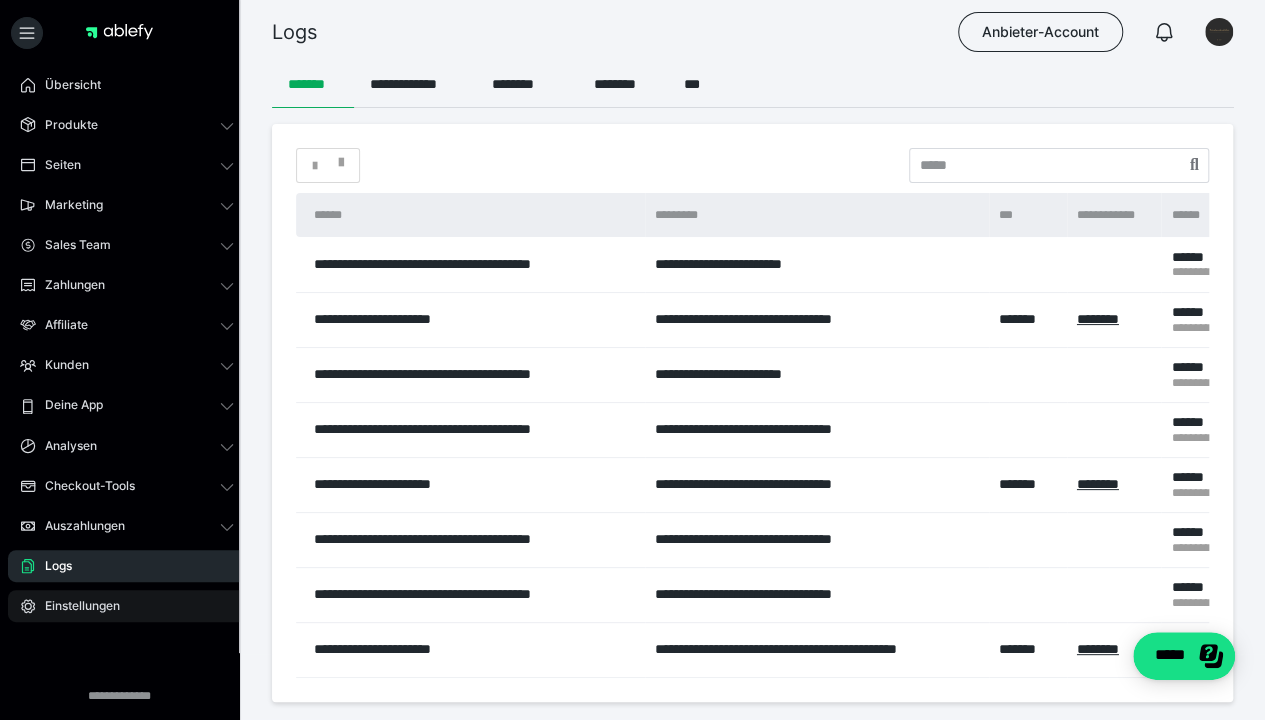 click on "Einstellungen" at bounding box center [75, 606] 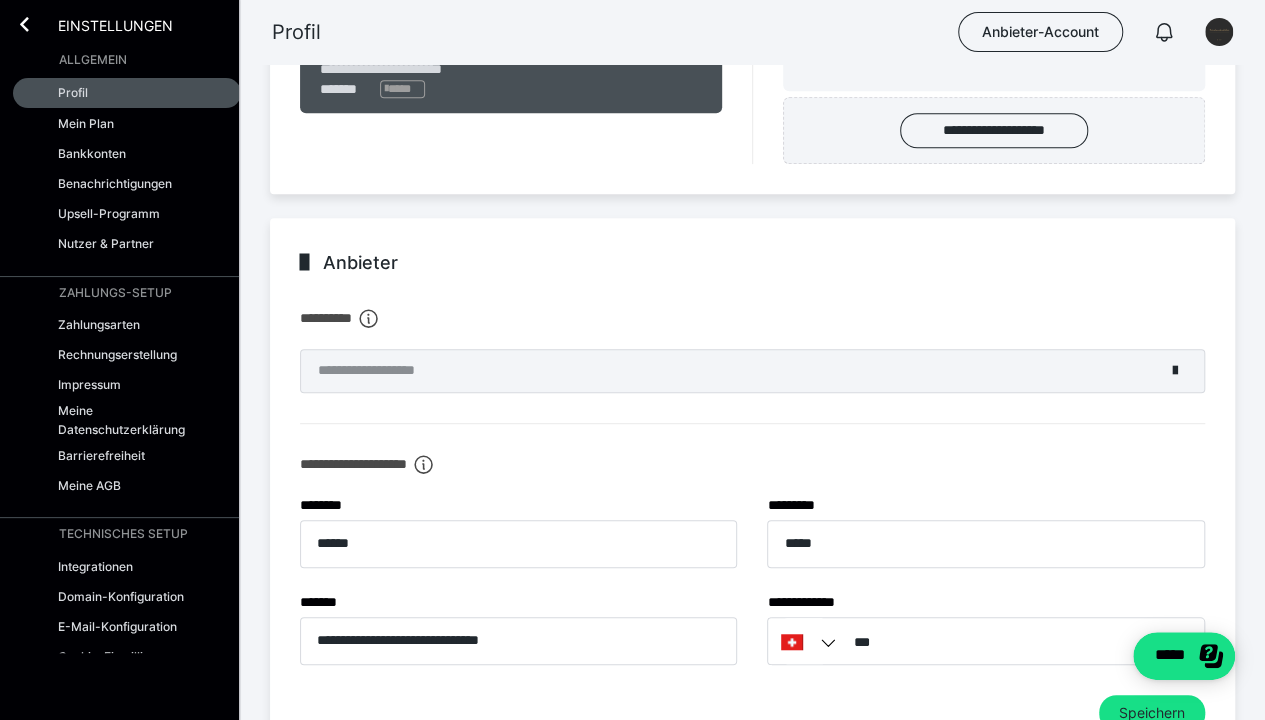 scroll, scrollTop: 398, scrollLeft: 0, axis: vertical 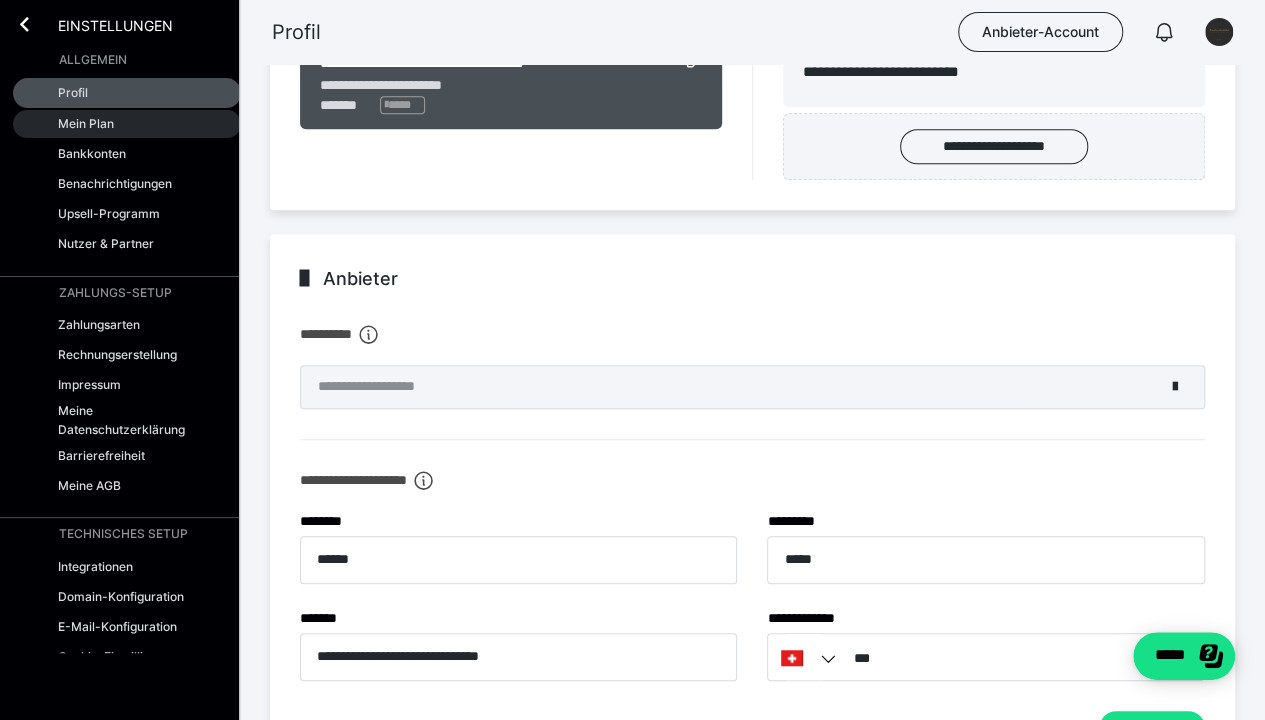 click on "Mein Plan" at bounding box center (86, 123) 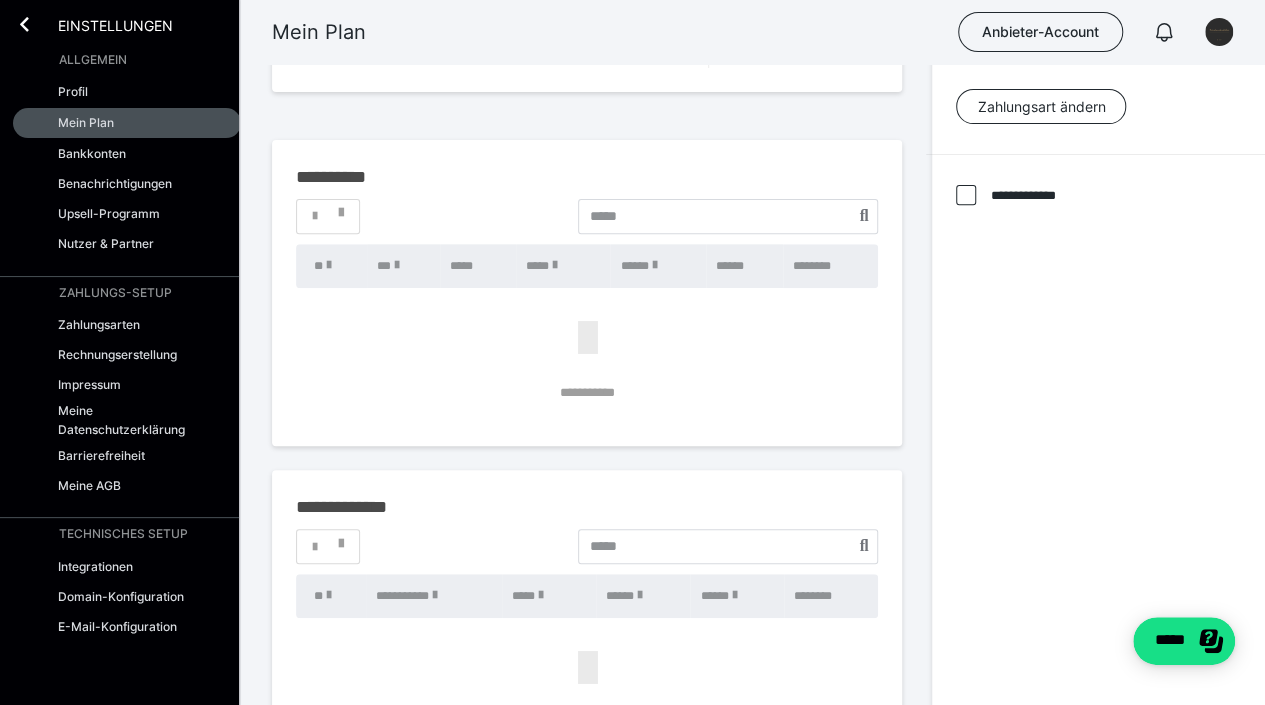 scroll, scrollTop: 469, scrollLeft: 0, axis: vertical 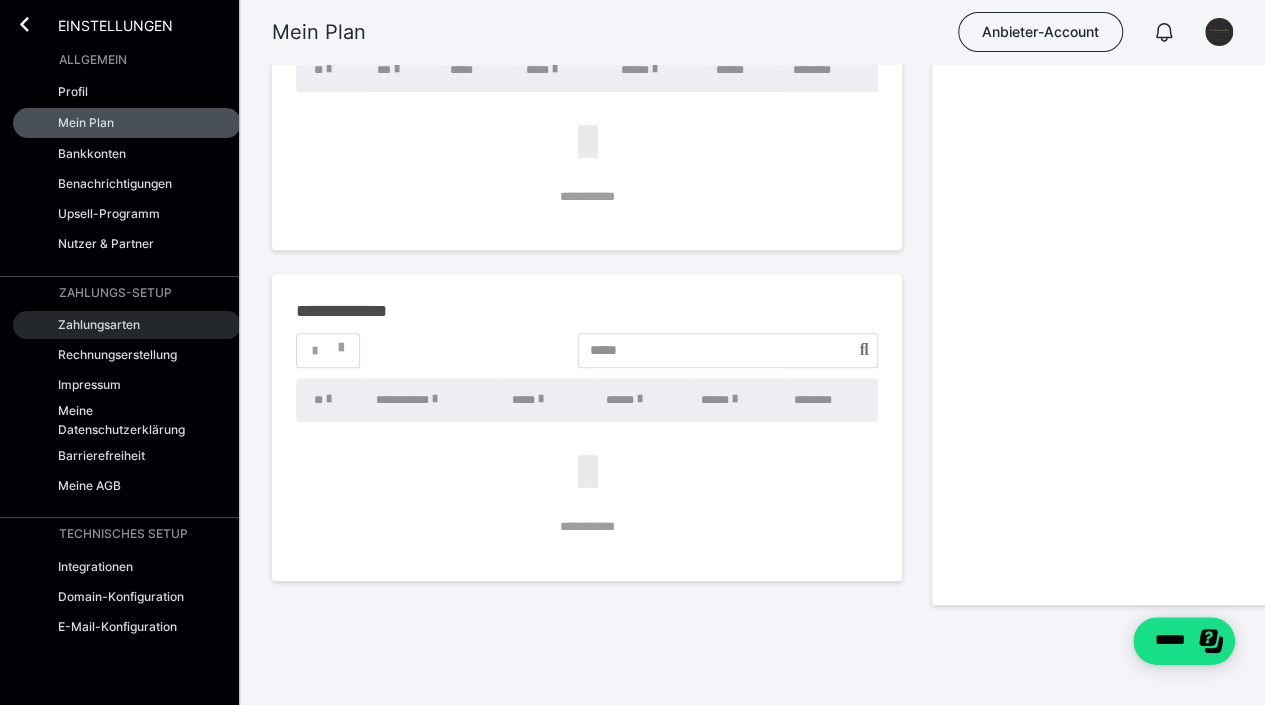 click on "Zahlungsarten" at bounding box center [99, 324] 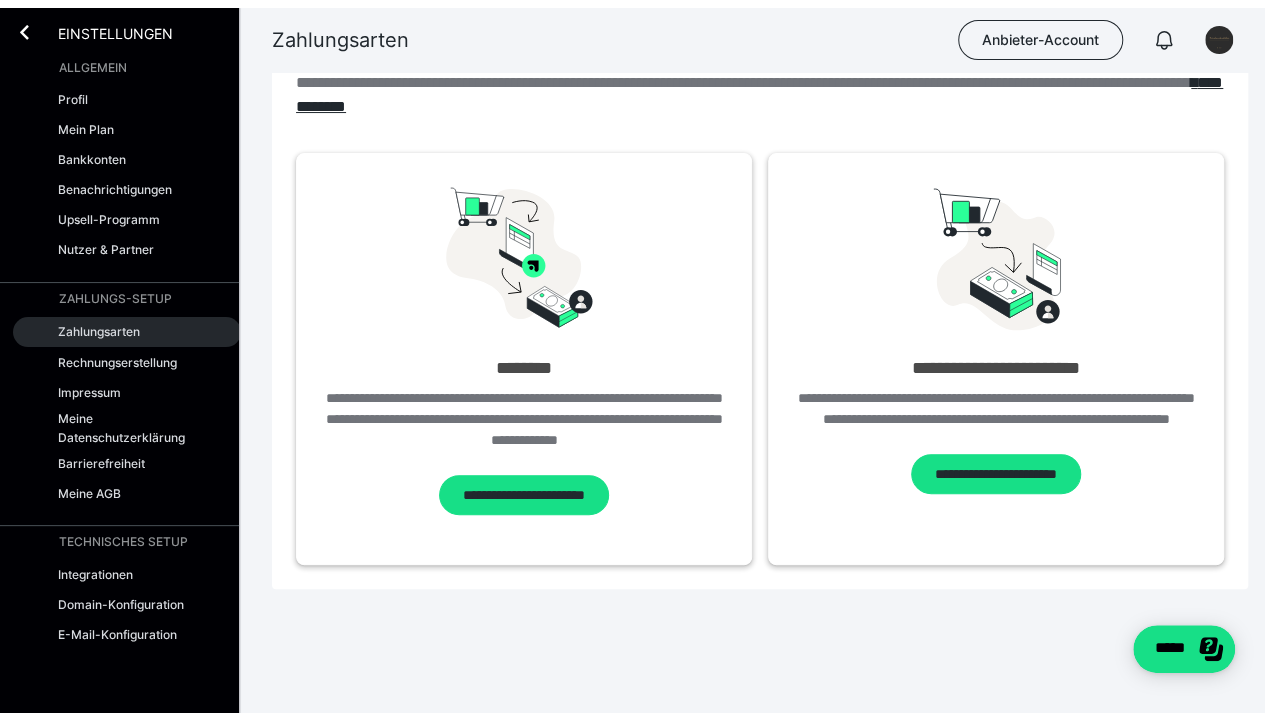 scroll, scrollTop: 0, scrollLeft: 0, axis: both 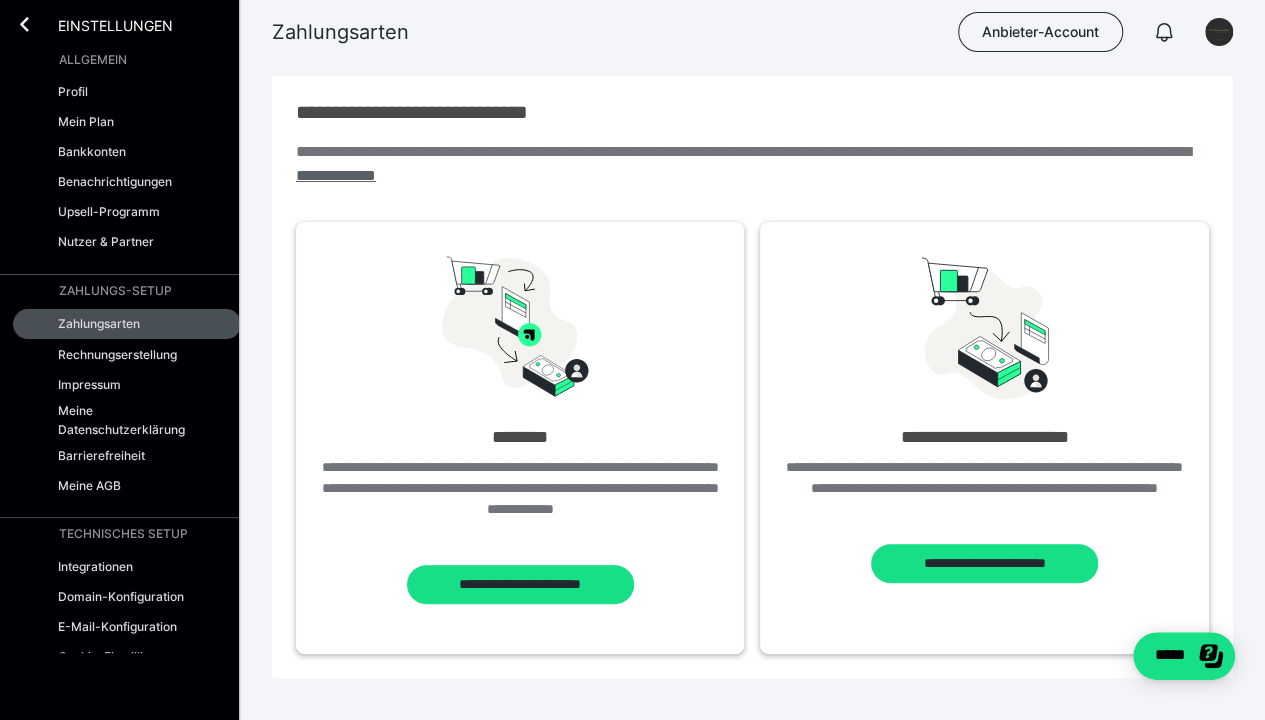 click on "**********" at bounding box center [336, 175] 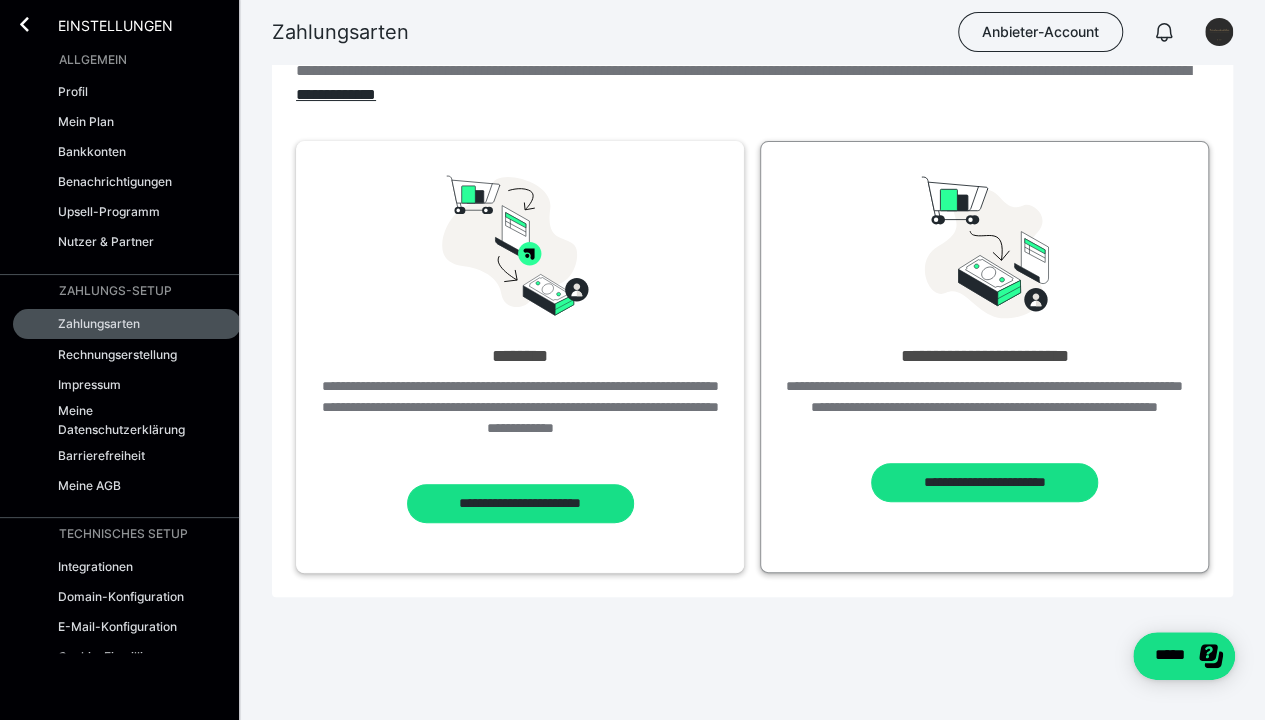 scroll, scrollTop: 0, scrollLeft: 0, axis: both 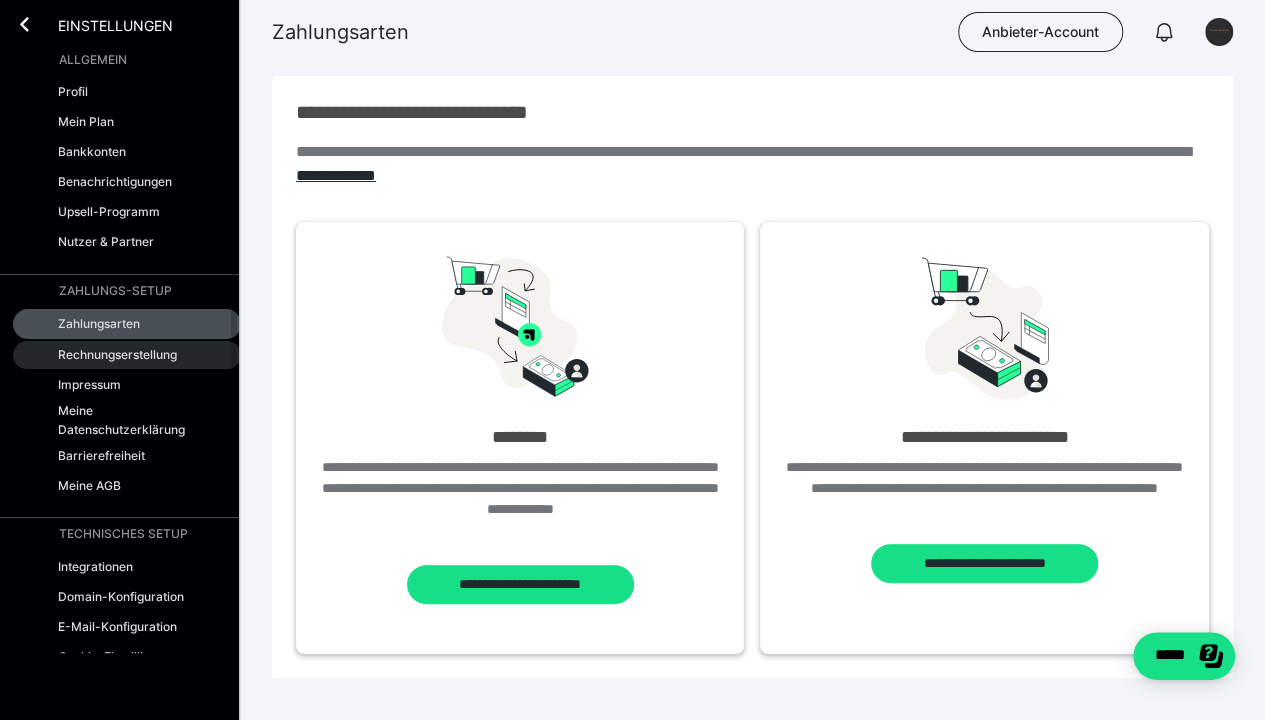 click on "Rechnungserstellung" at bounding box center [117, 354] 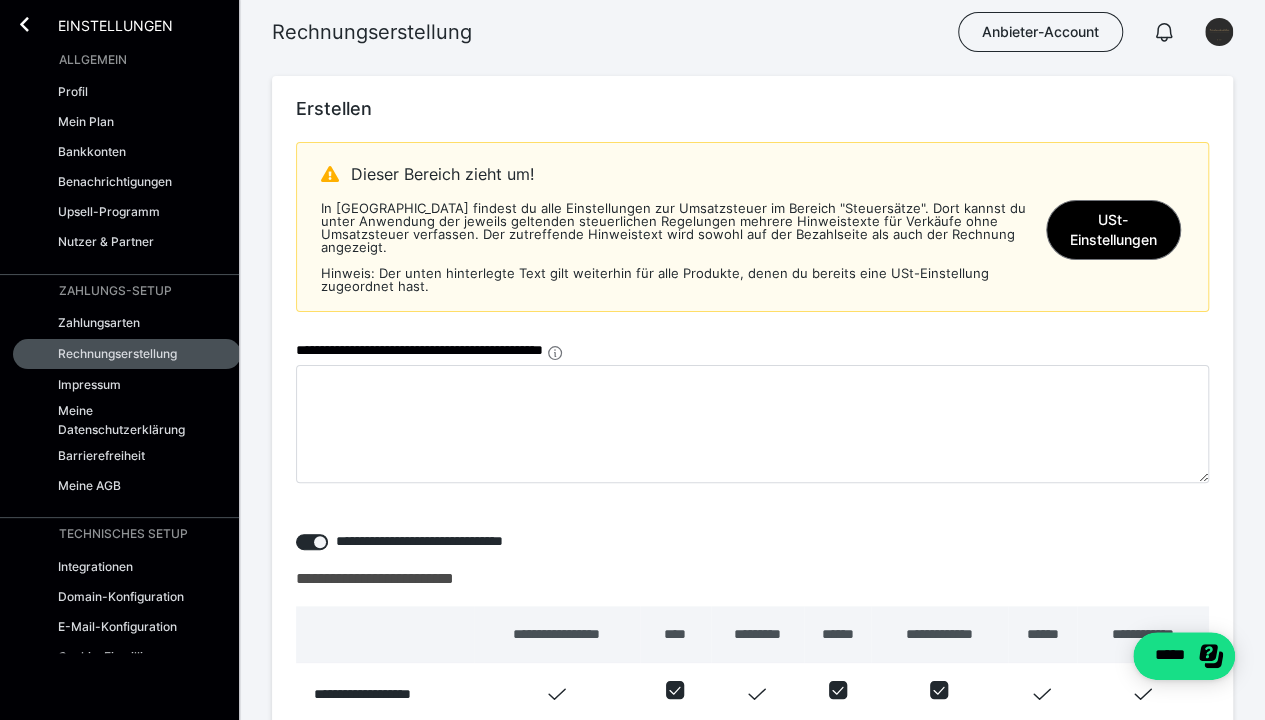 click on "USt-Einstellungen" at bounding box center [1113, 230] 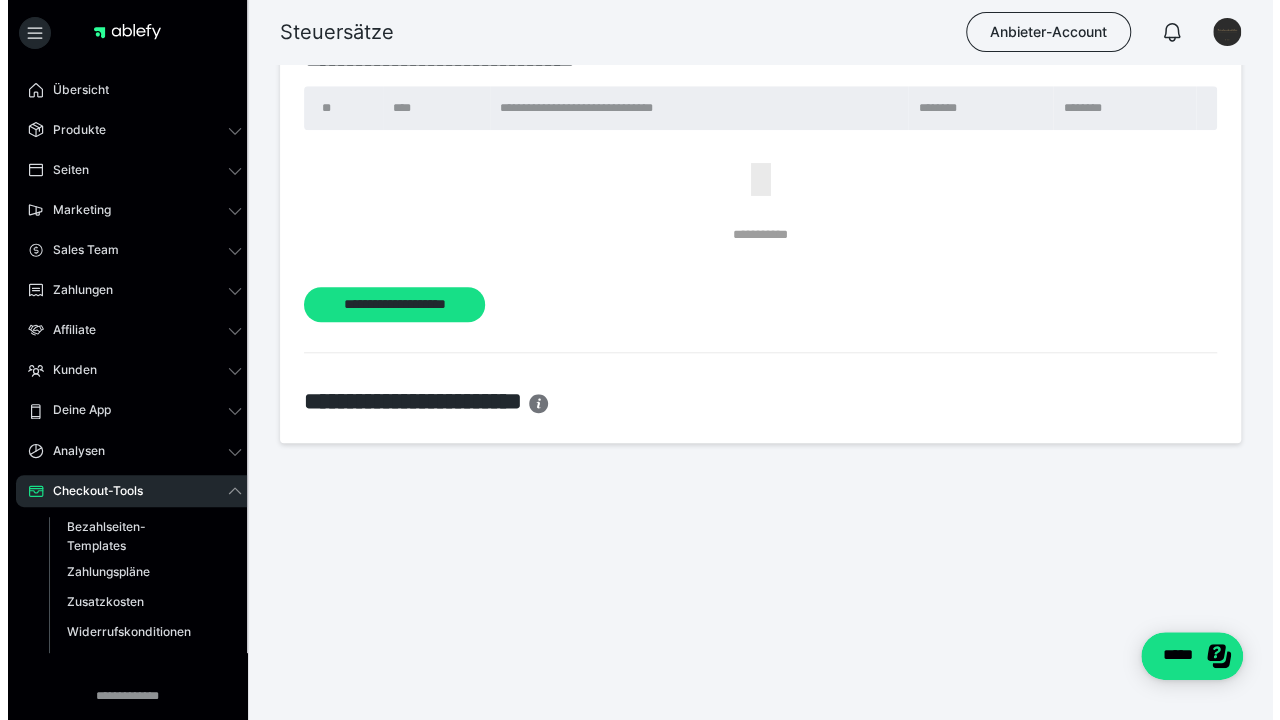 scroll, scrollTop: 0, scrollLeft: 0, axis: both 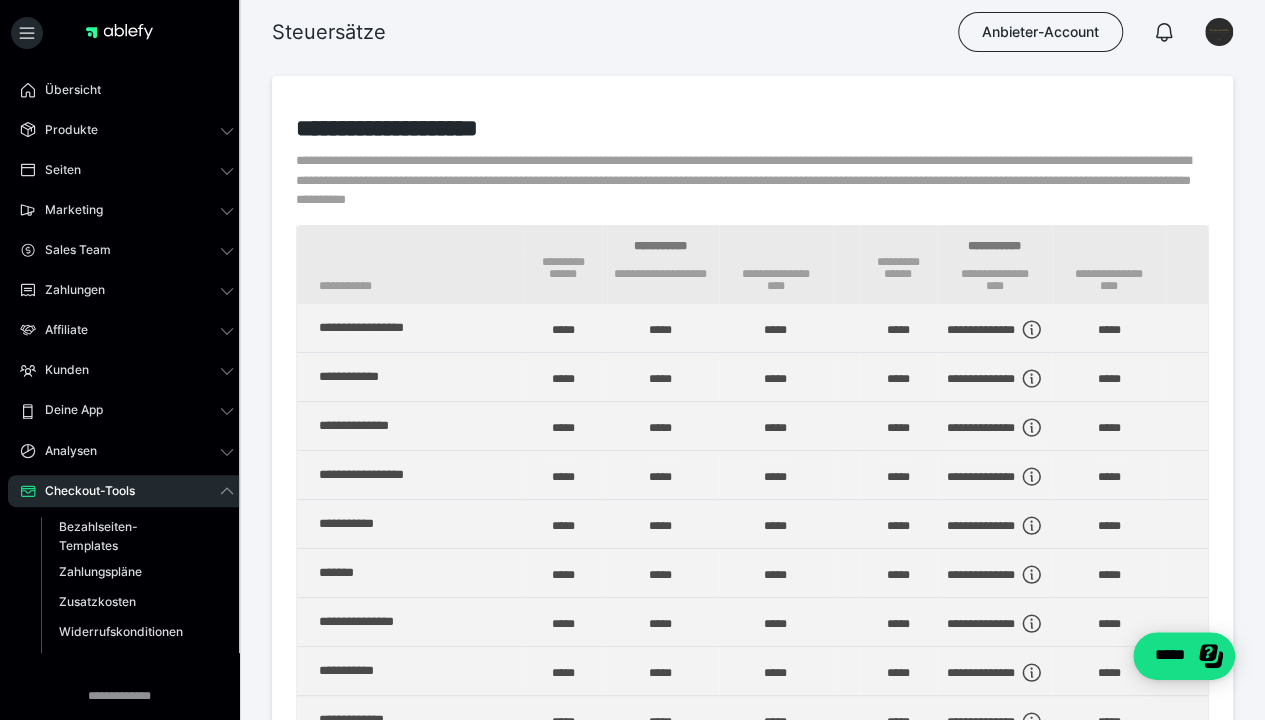 click on "Checkout-Tools" at bounding box center [83, 491] 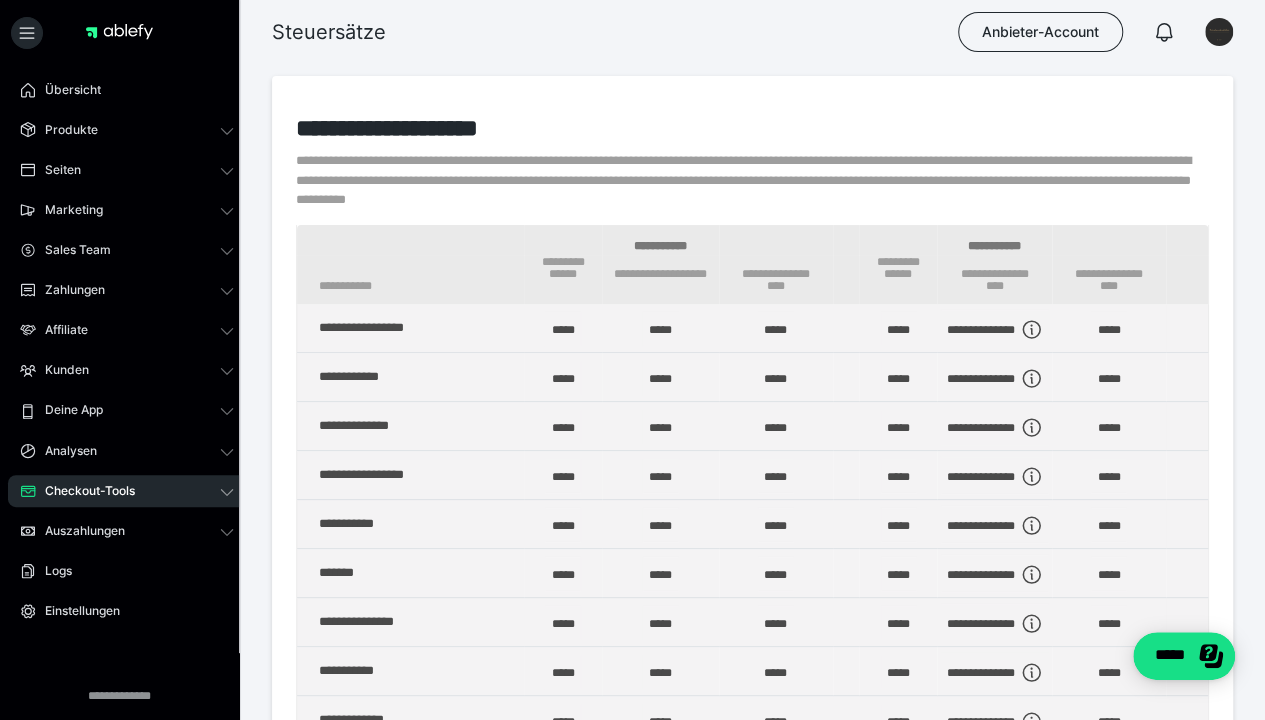 click on "Checkout-Tools" at bounding box center (83, 491) 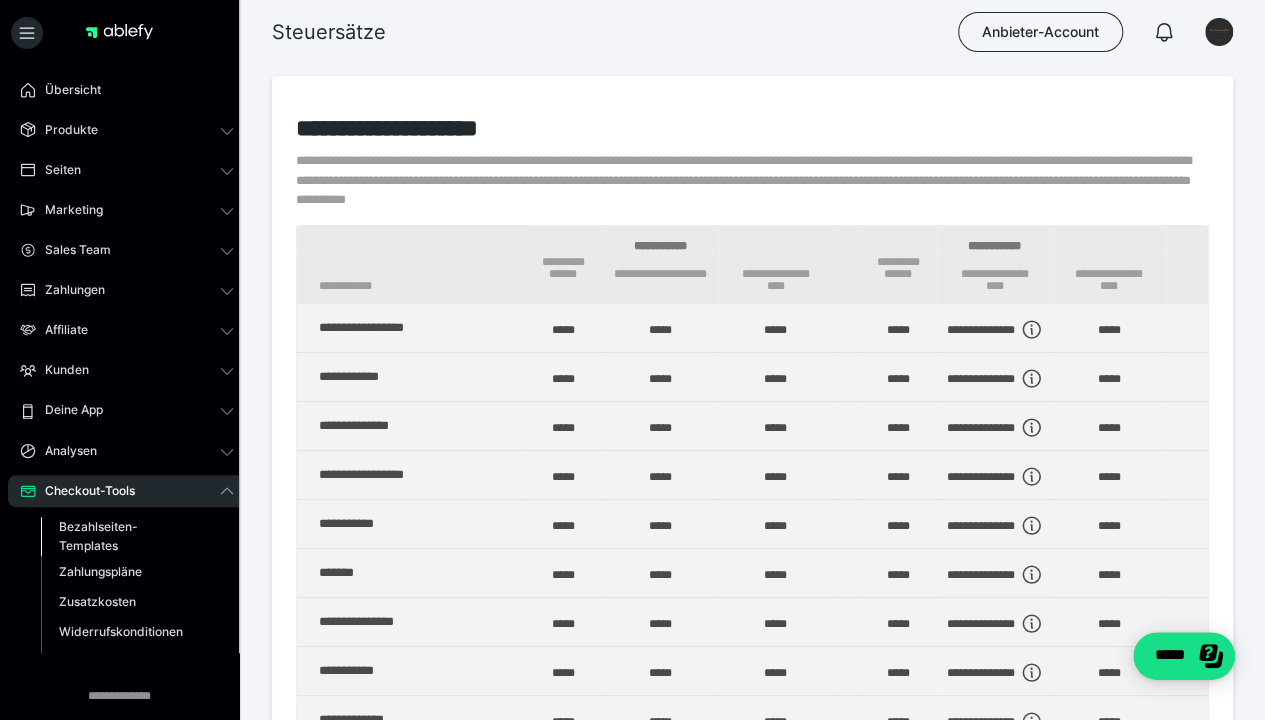 click on "Bezahlseiten-Templates" at bounding box center [126, 536] 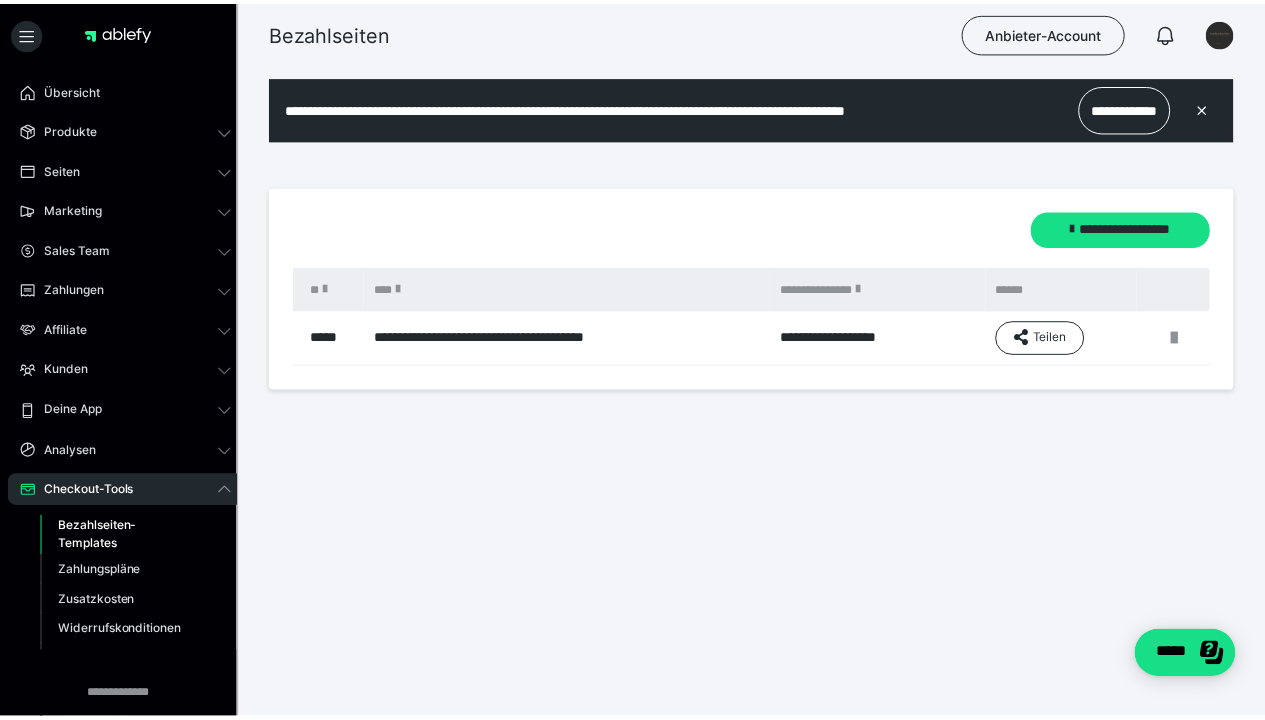scroll, scrollTop: 0, scrollLeft: 0, axis: both 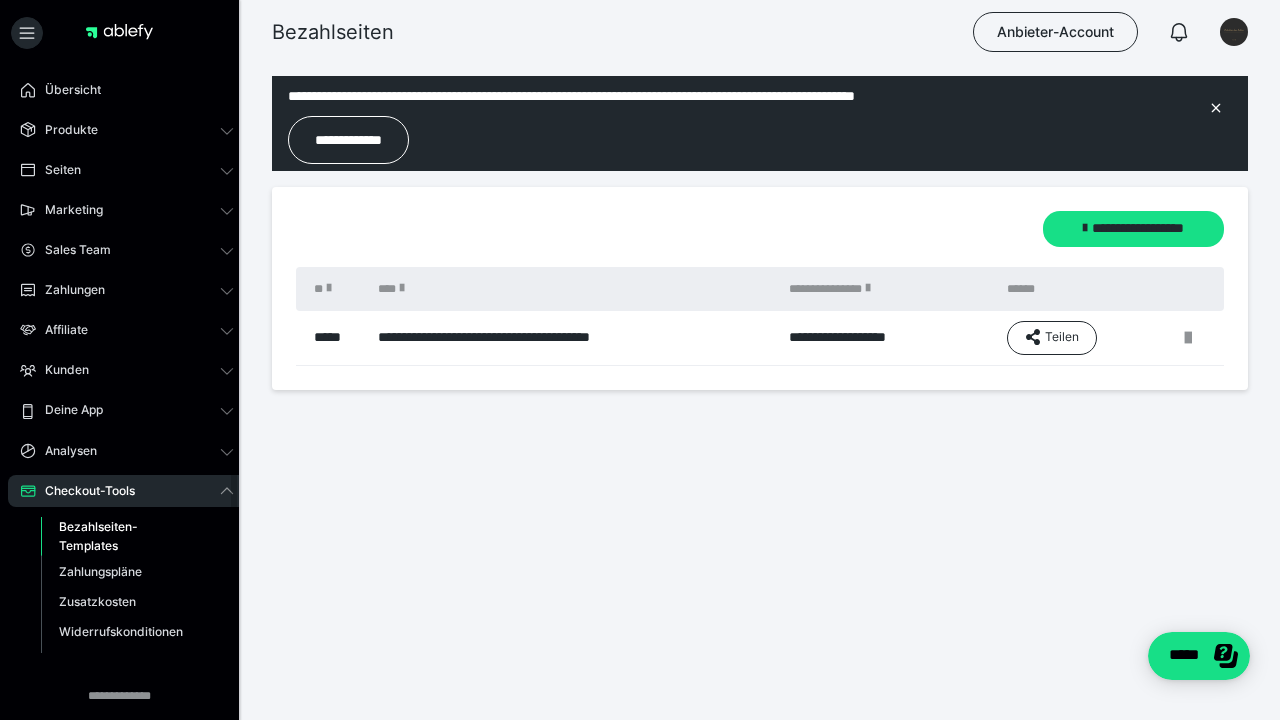 click on "Bezahlseiten-Templates" at bounding box center [126, 536] 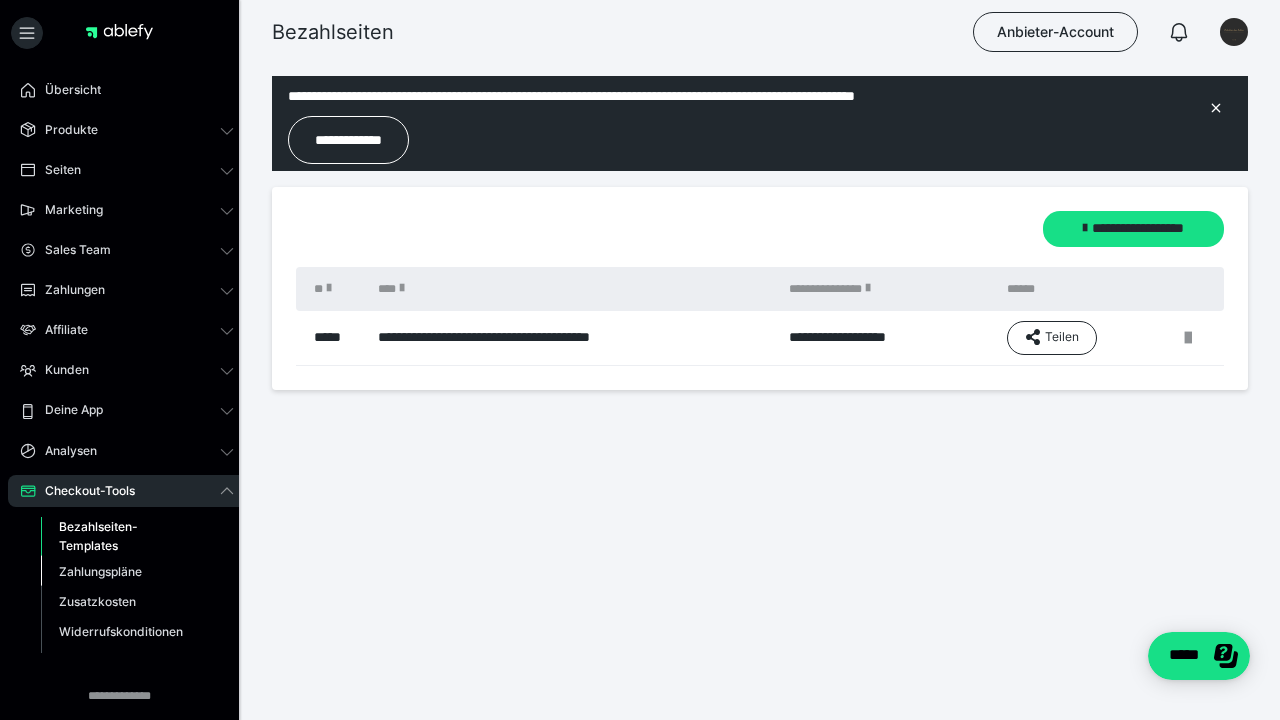 click on "Zahlungspläne" at bounding box center (100, 571) 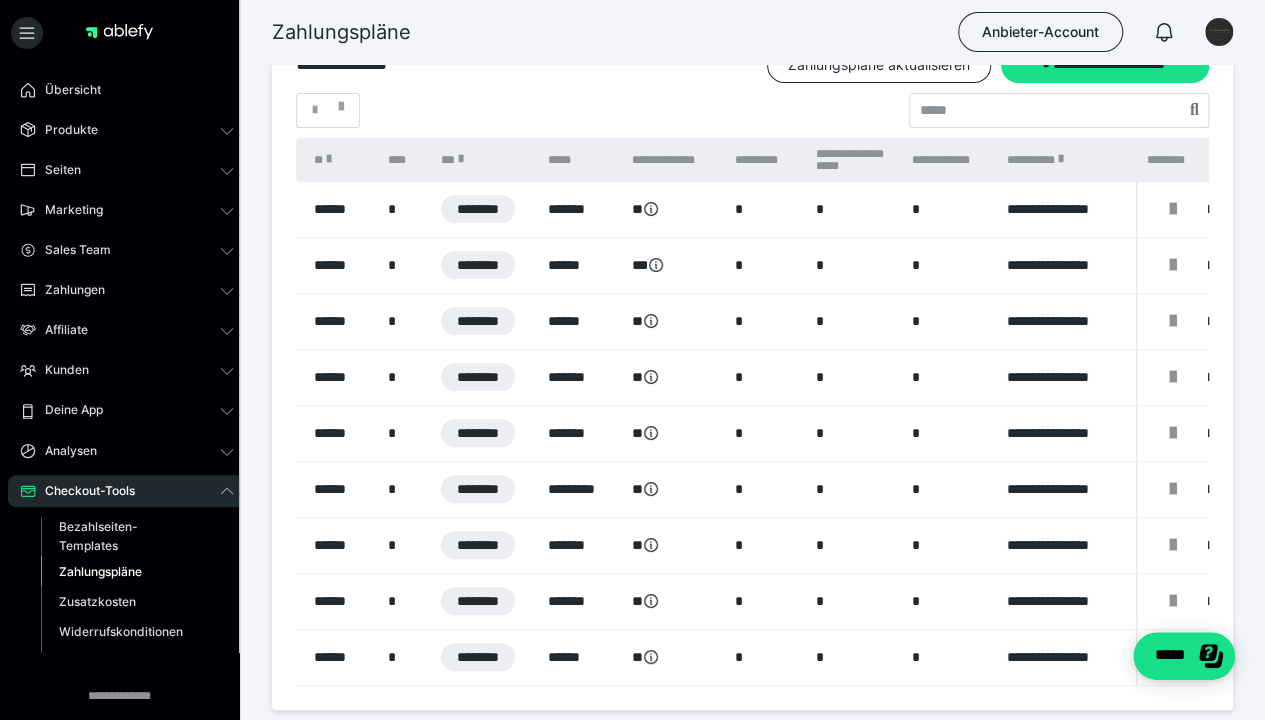 scroll, scrollTop: 54, scrollLeft: 0, axis: vertical 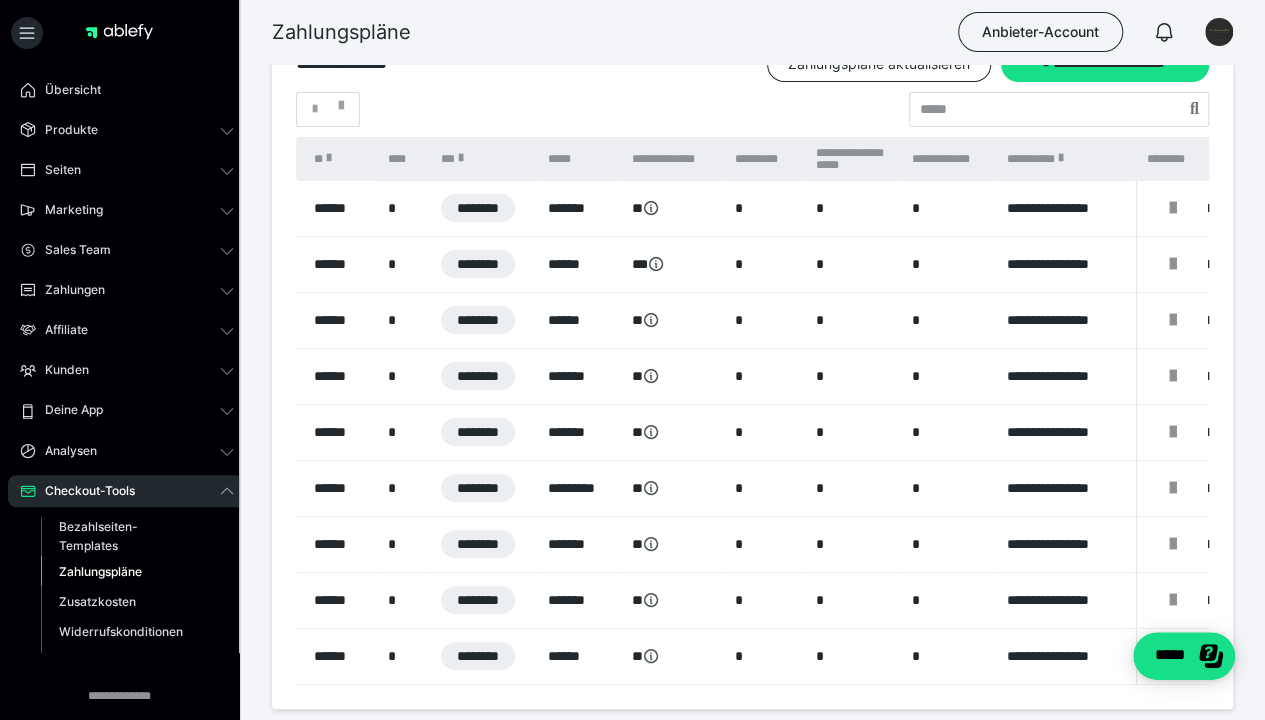 click on "Zahlungspläne" at bounding box center (100, 571) 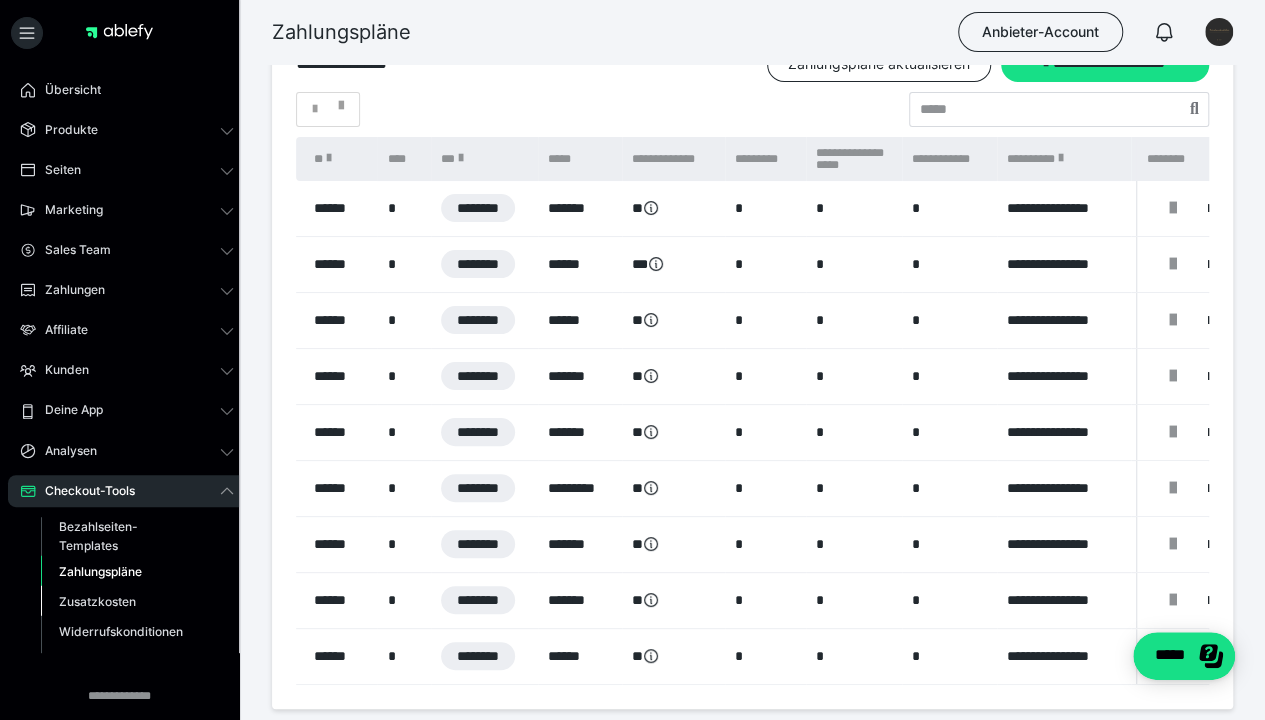 click on "Zusatzkosten" at bounding box center (97, 601) 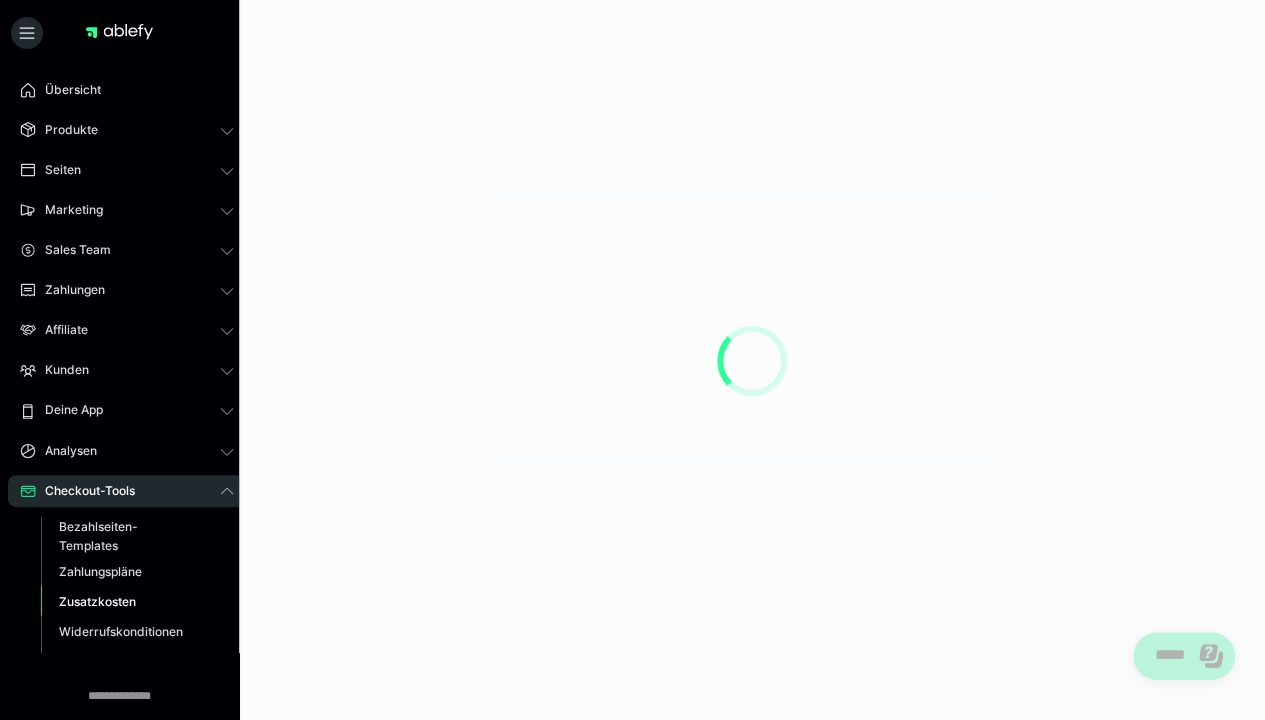 scroll, scrollTop: 0, scrollLeft: 0, axis: both 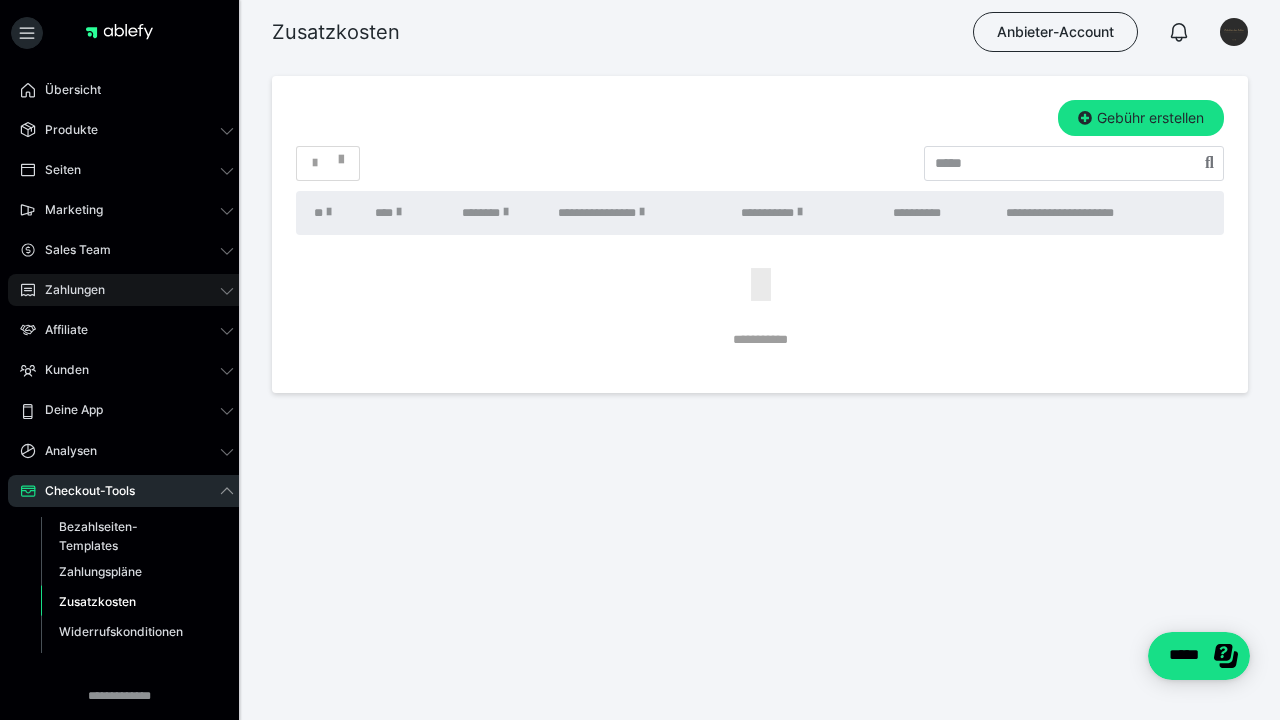 click on "Zahlungen" at bounding box center [68, 290] 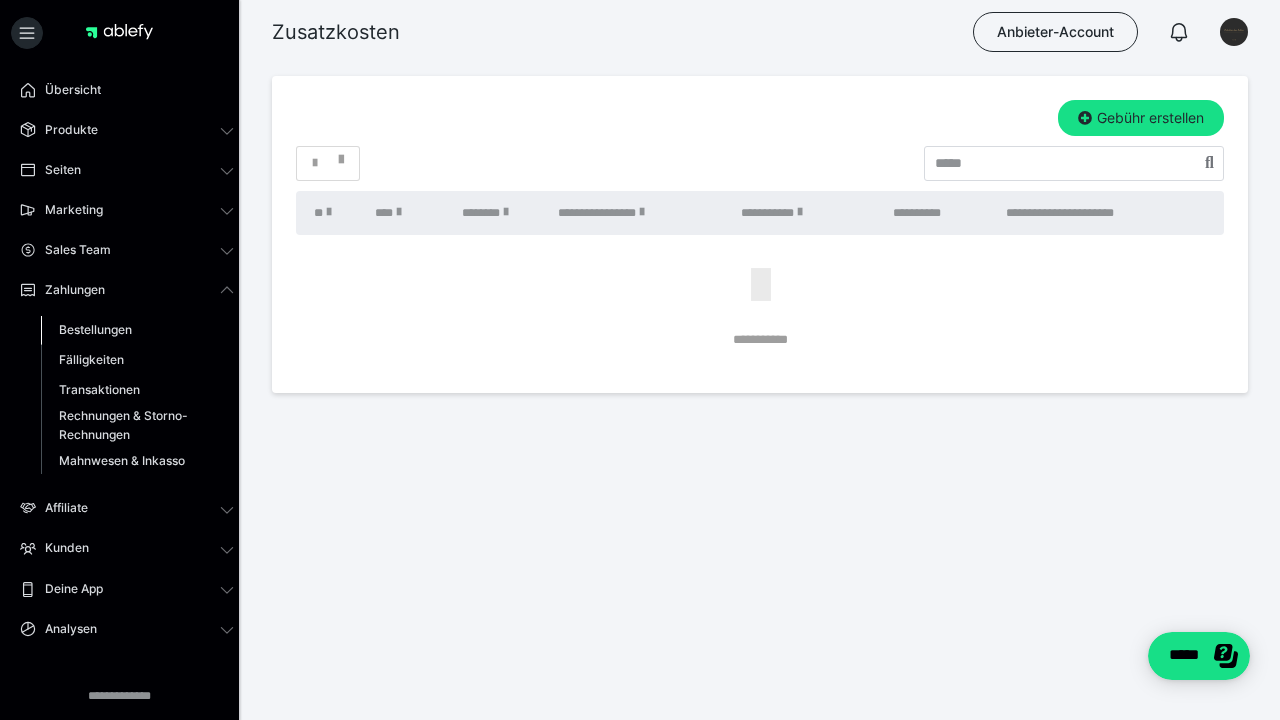 click on "Bestellungen" at bounding box center [95, 329] 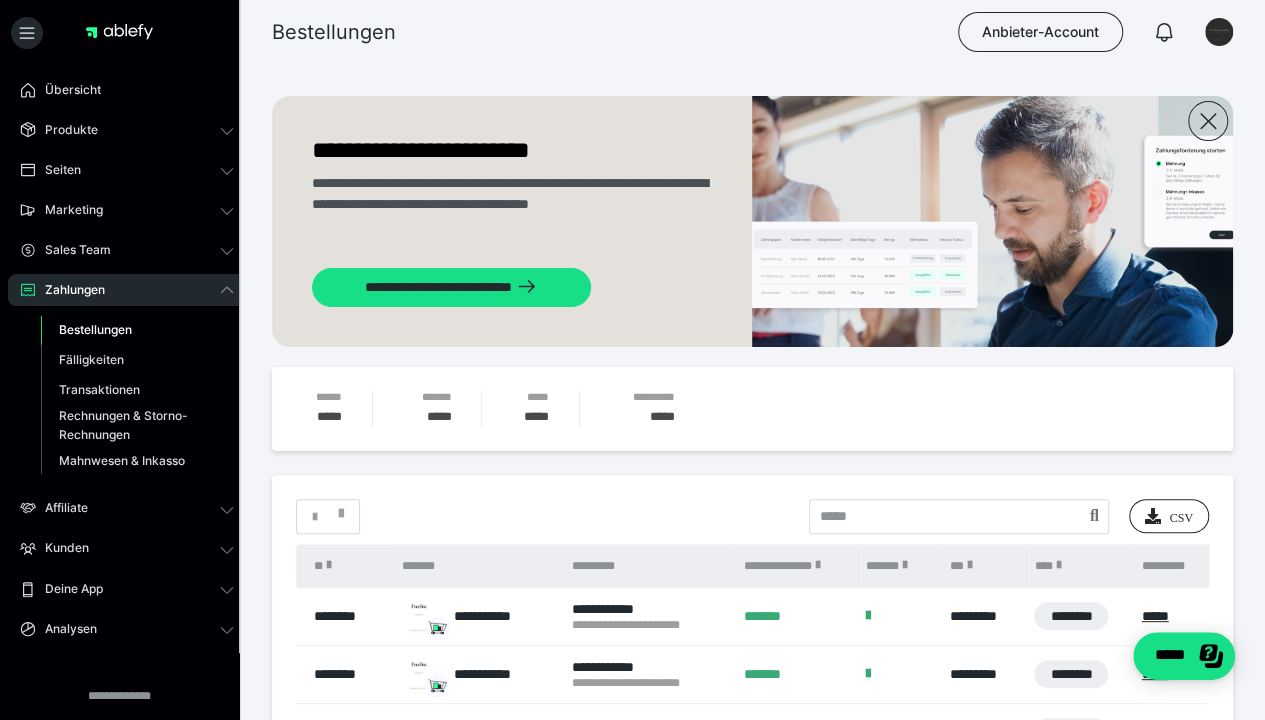 click on "Zahlungen" at bounding box center [68, 290] 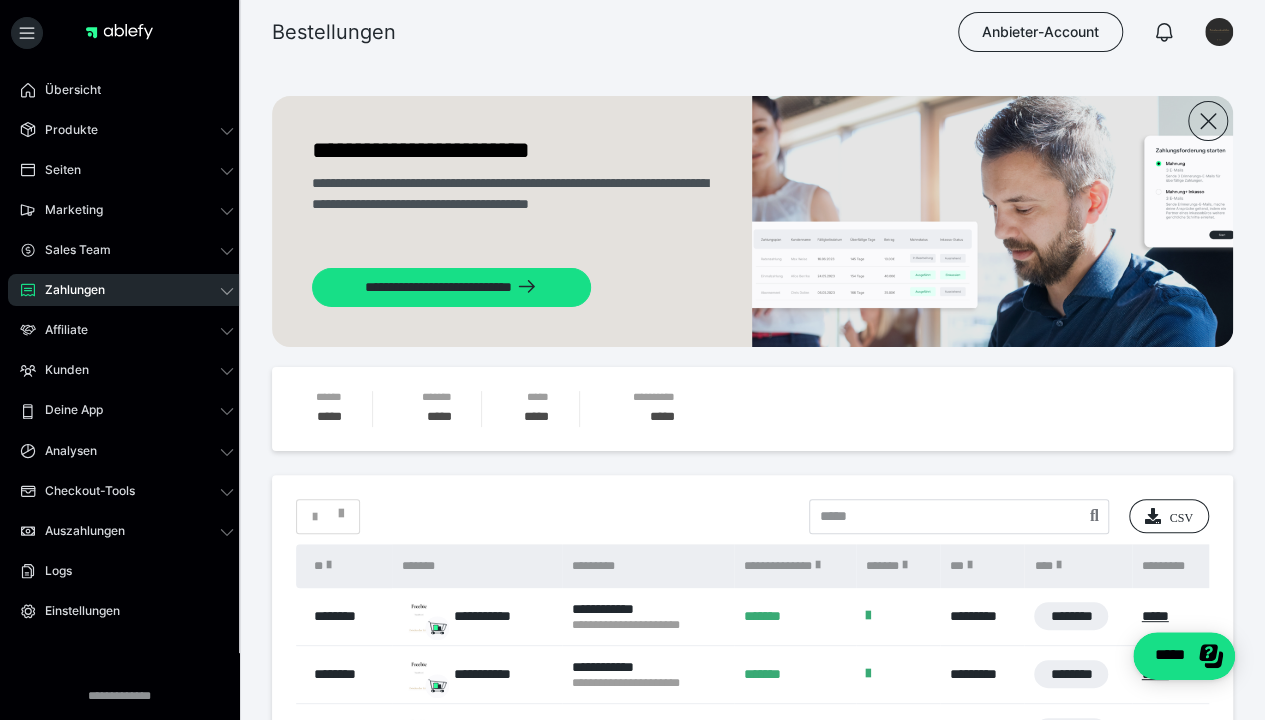 click on "Zahlungen" at bounding box center (68, 290) 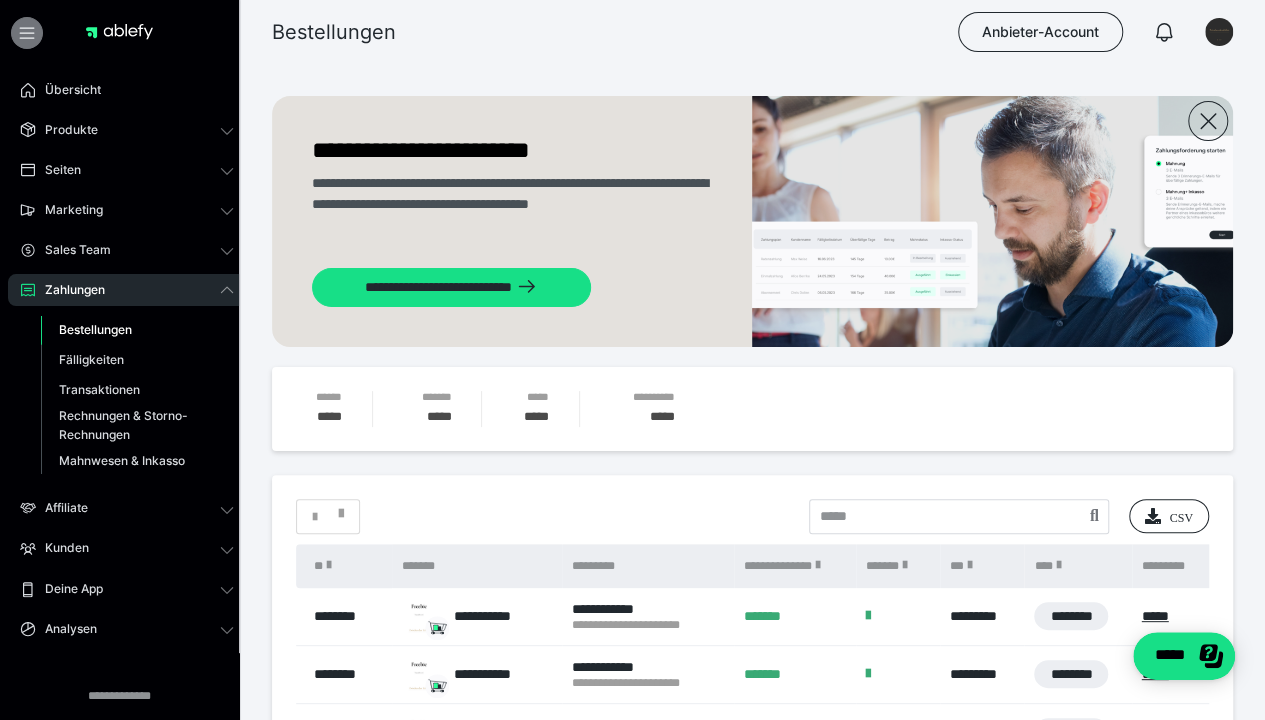 click at bounding box center (27, 33) 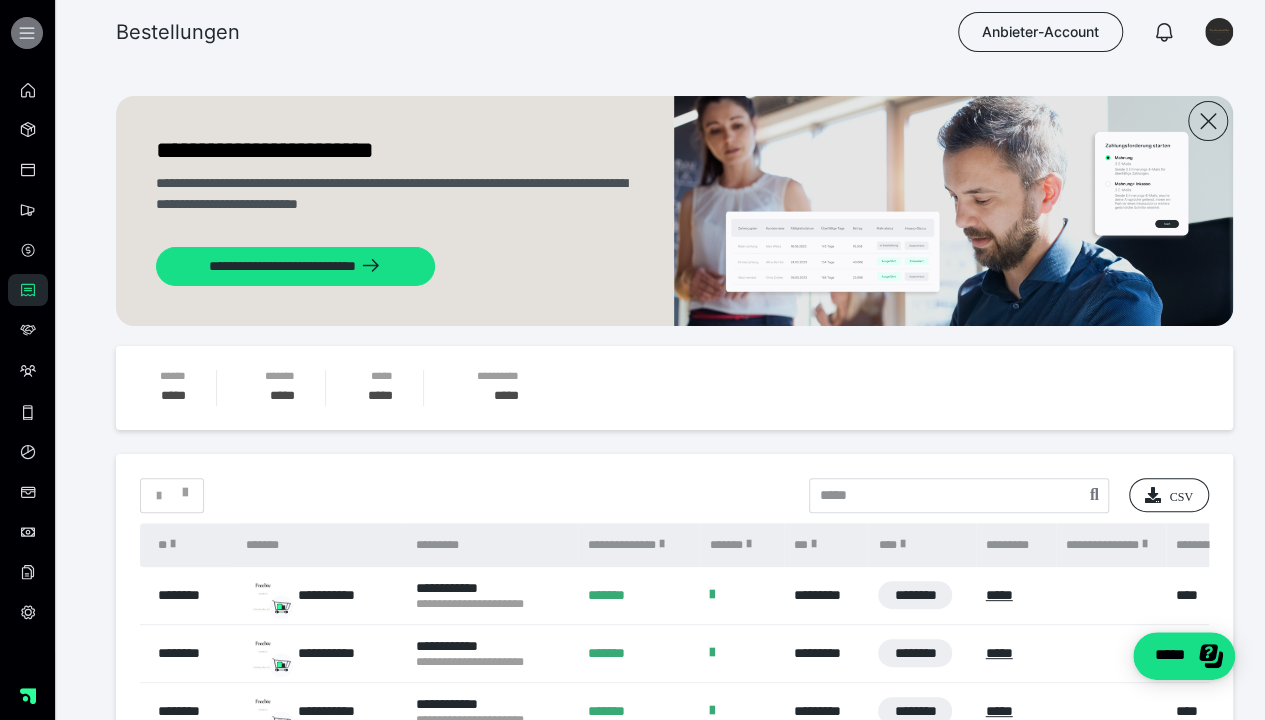 click 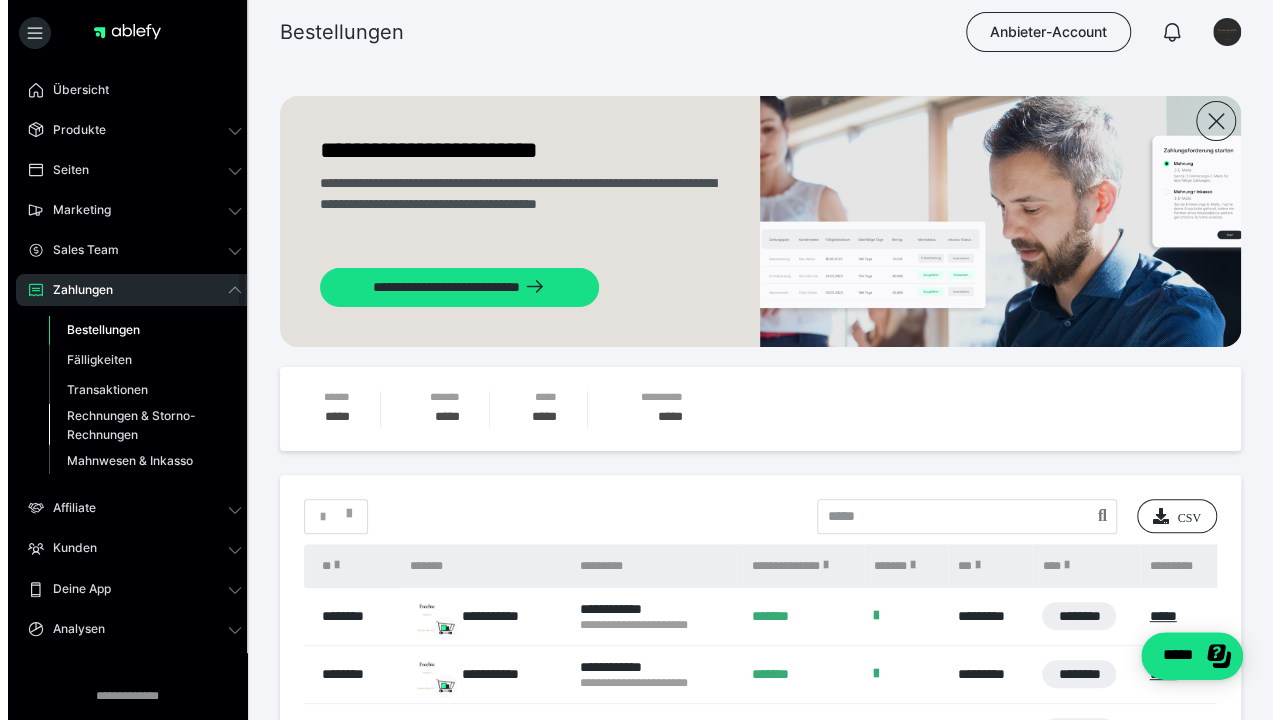 scroll, scrollTop: 198, scrollLeft: 0, axis: vertical 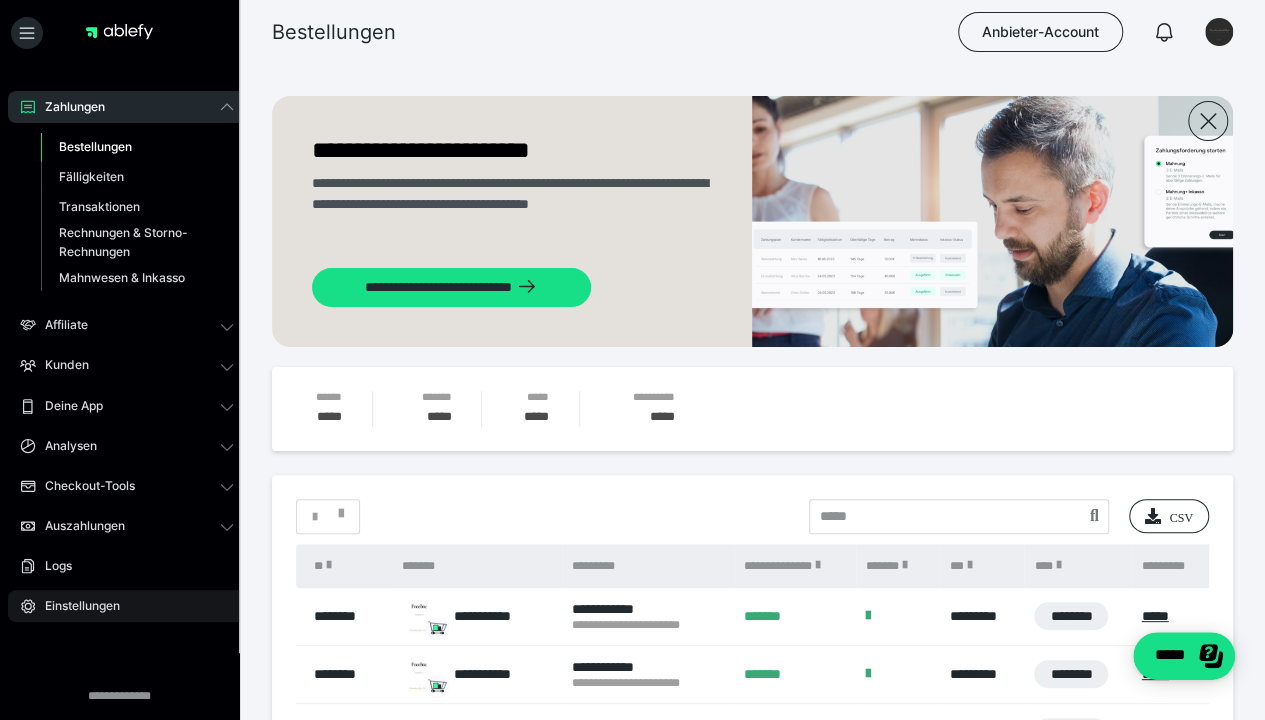 click on "Einstellungen" at bounding box center [127, 606] 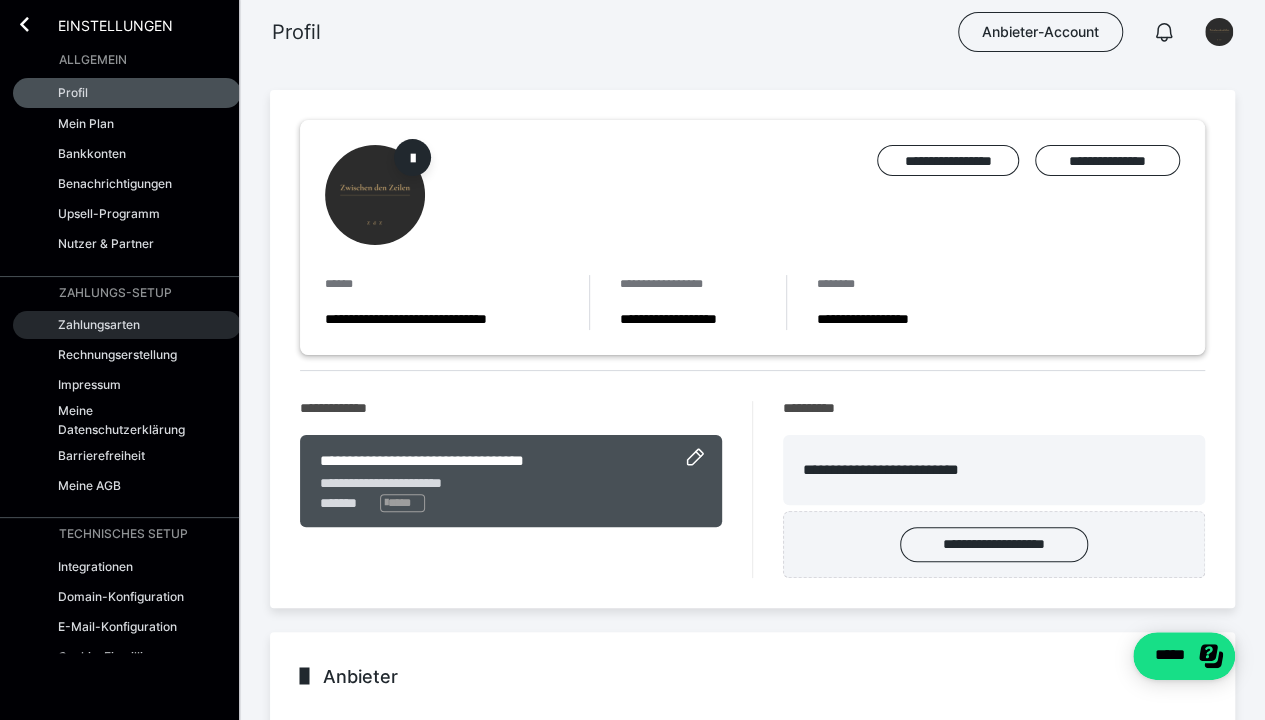 click on "Zahlungsarten" at bounding box center (99, 324) 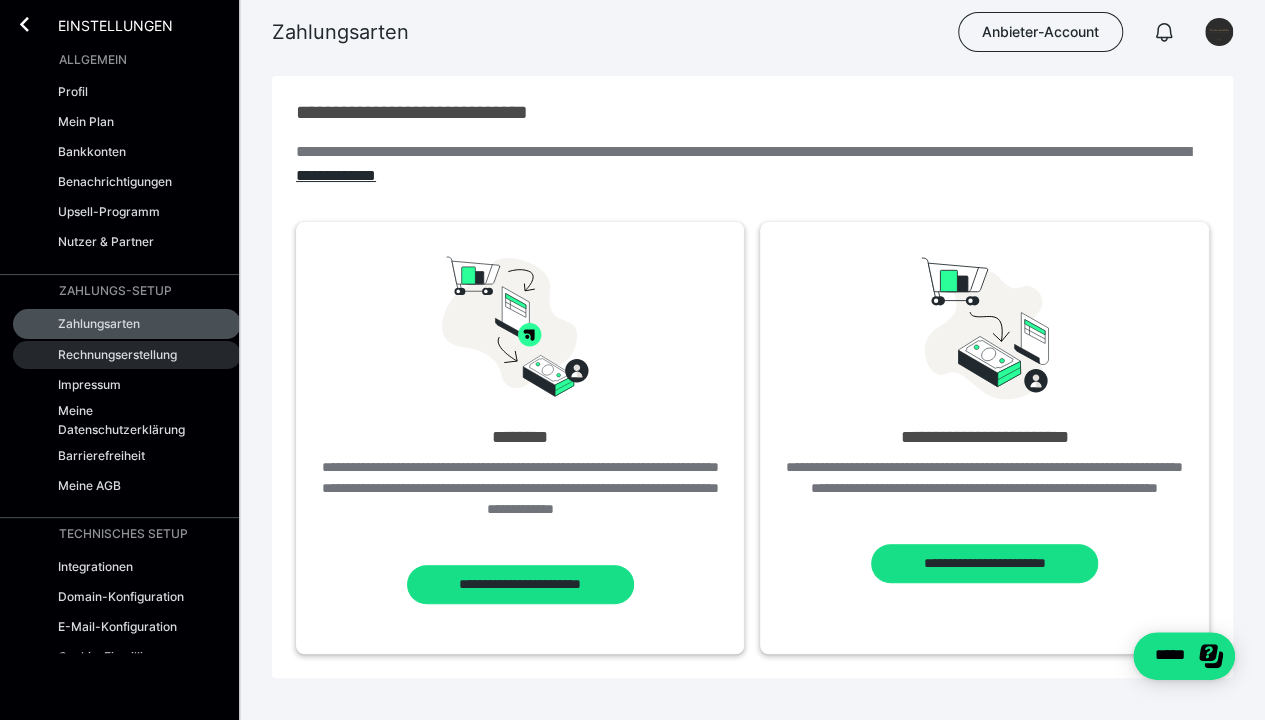 click on "Rechnungserstellung" at bounding box center [117, 354] 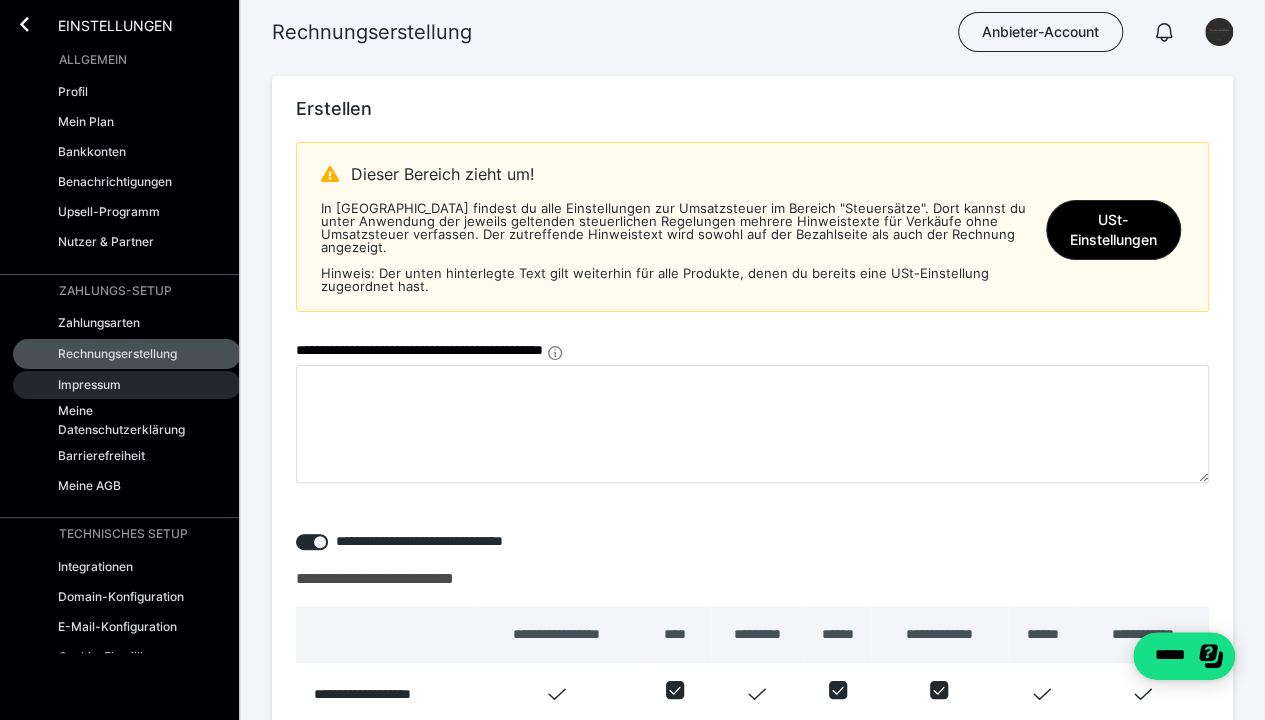 click on "Impressum" at bounding box center [89, 384] 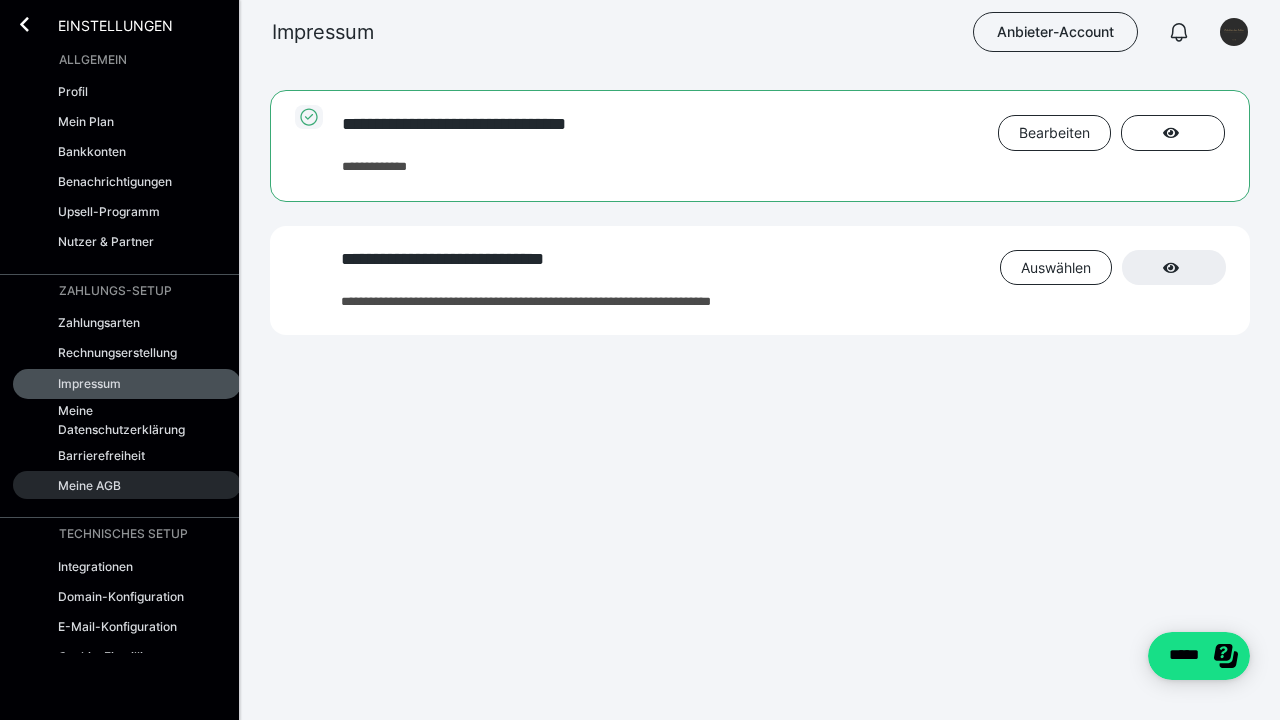 click on "Meine AGB" at bounding box center [127, 485] 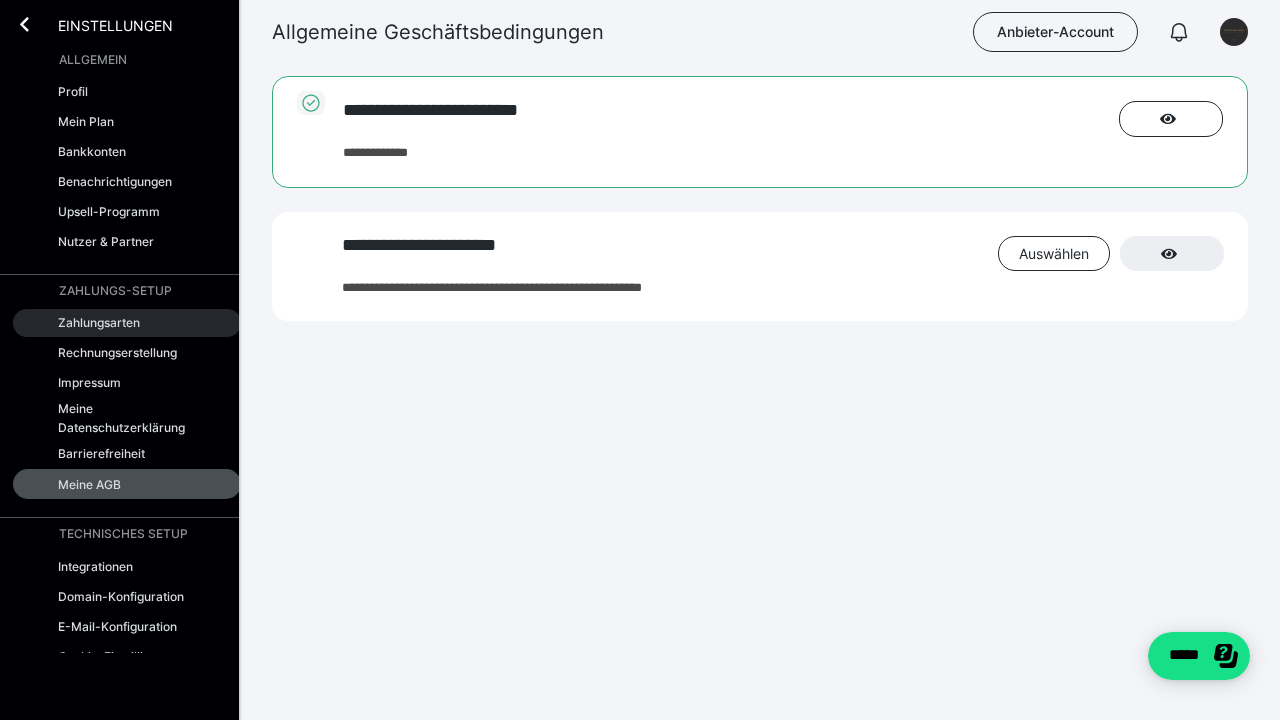 click on "Zahlungsarten" at bounding box center [99, 322] 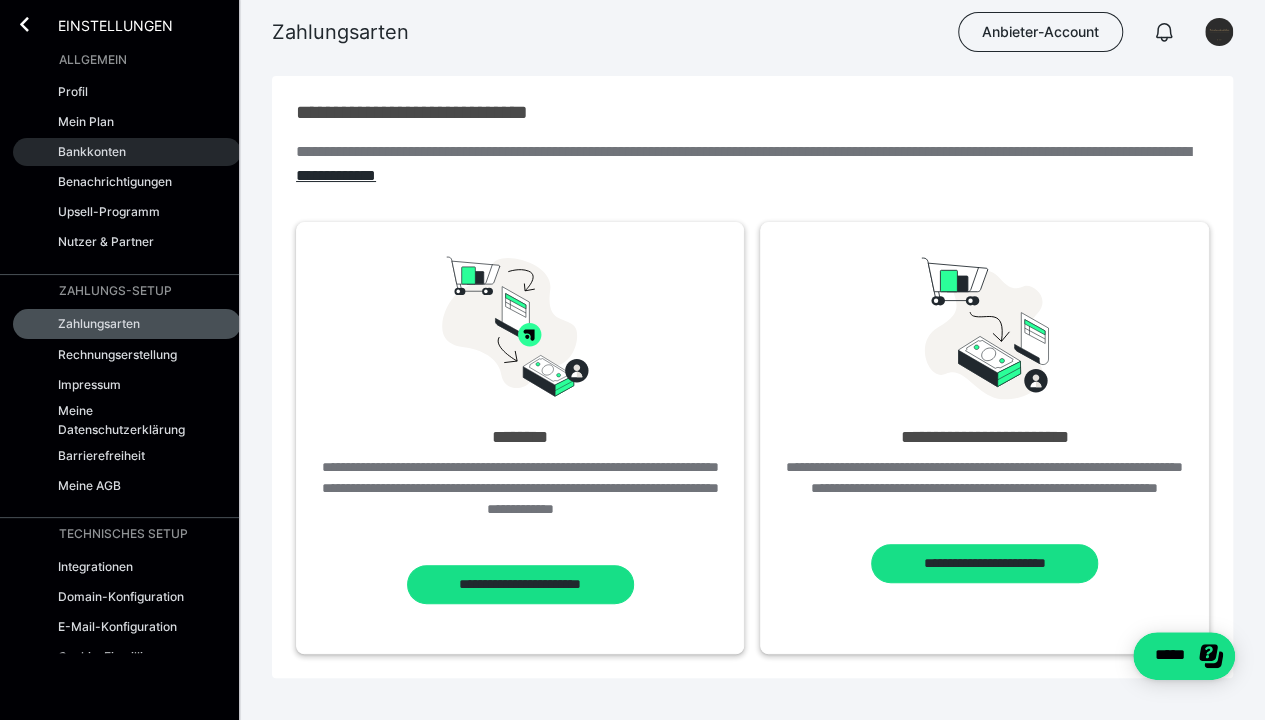 click on "Bankkonten" at bounding box center (92, 151) 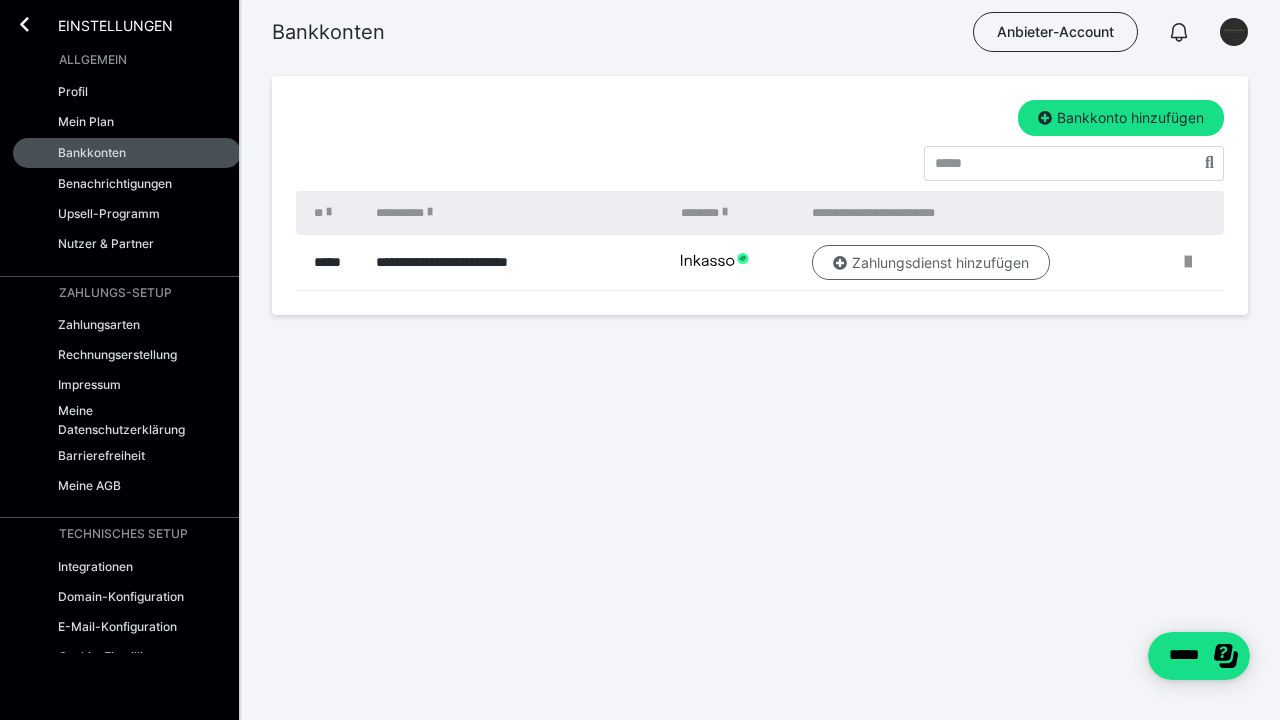 click on "Zahlungsdienst hinzufügen" at bounding box center (931, 263) 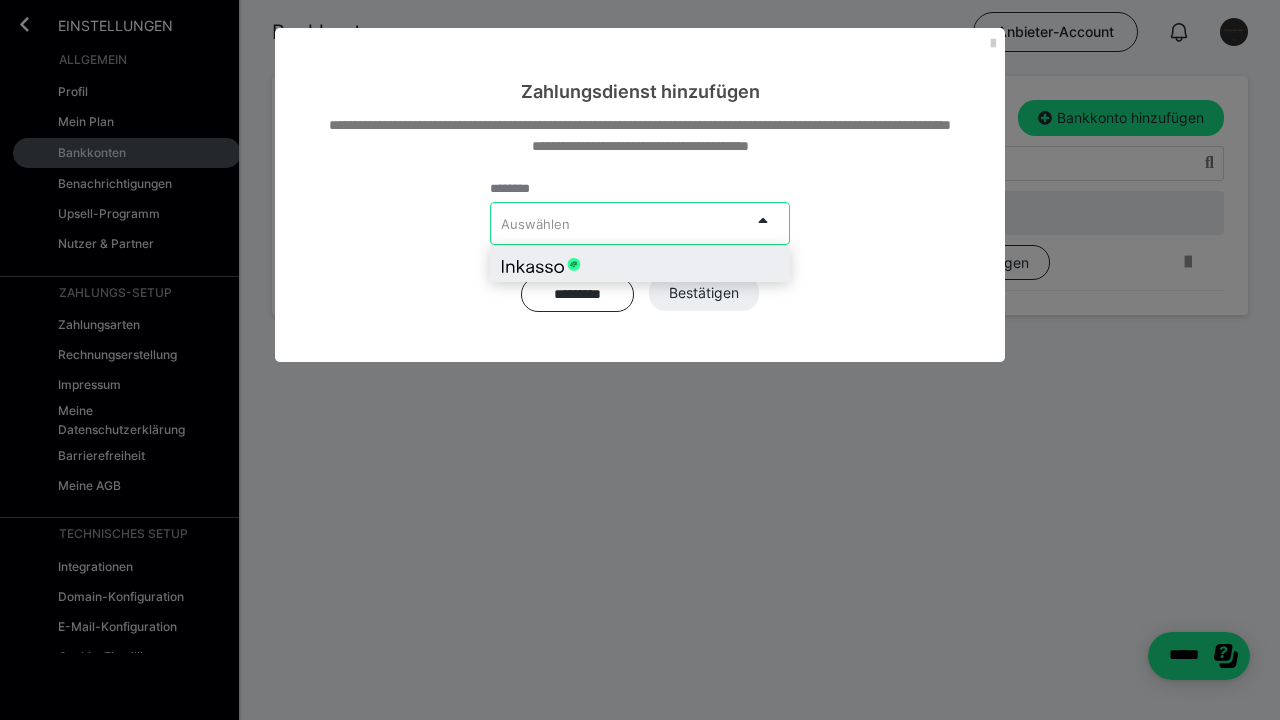 click on "Auswählen" at bounding box center [620, 223] 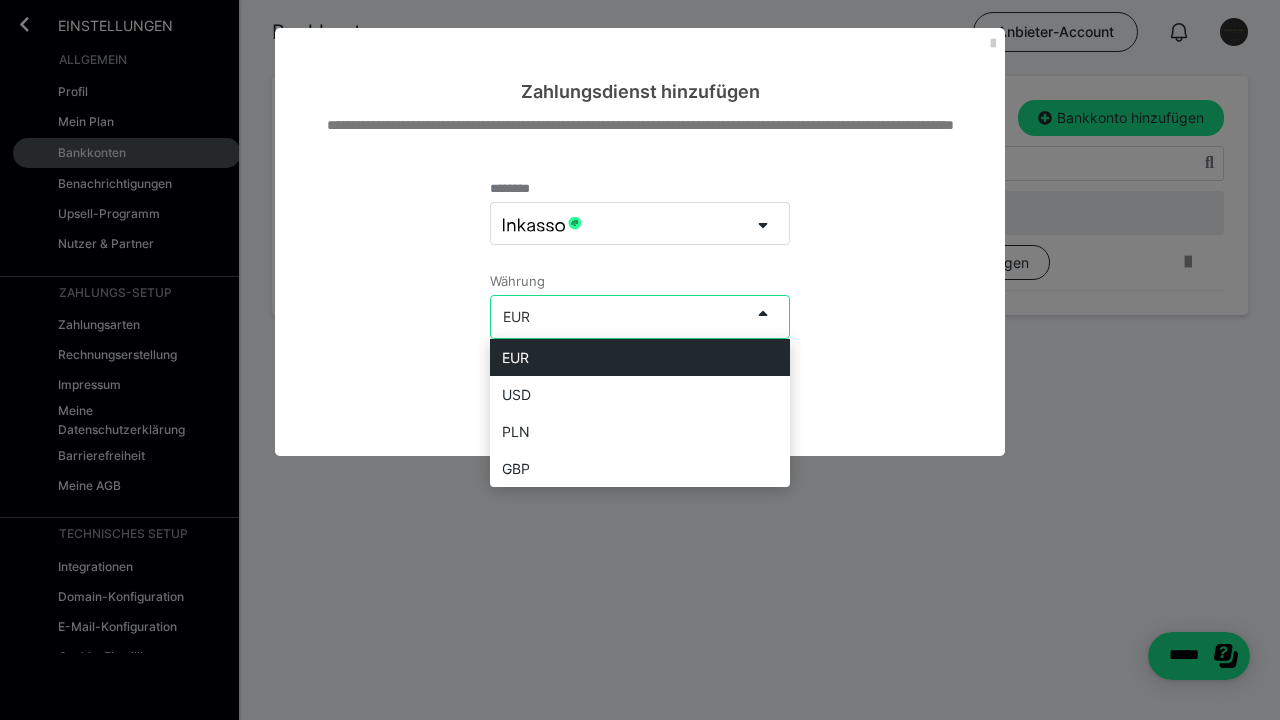 click on "EUR" at bounding box center [620, 316] 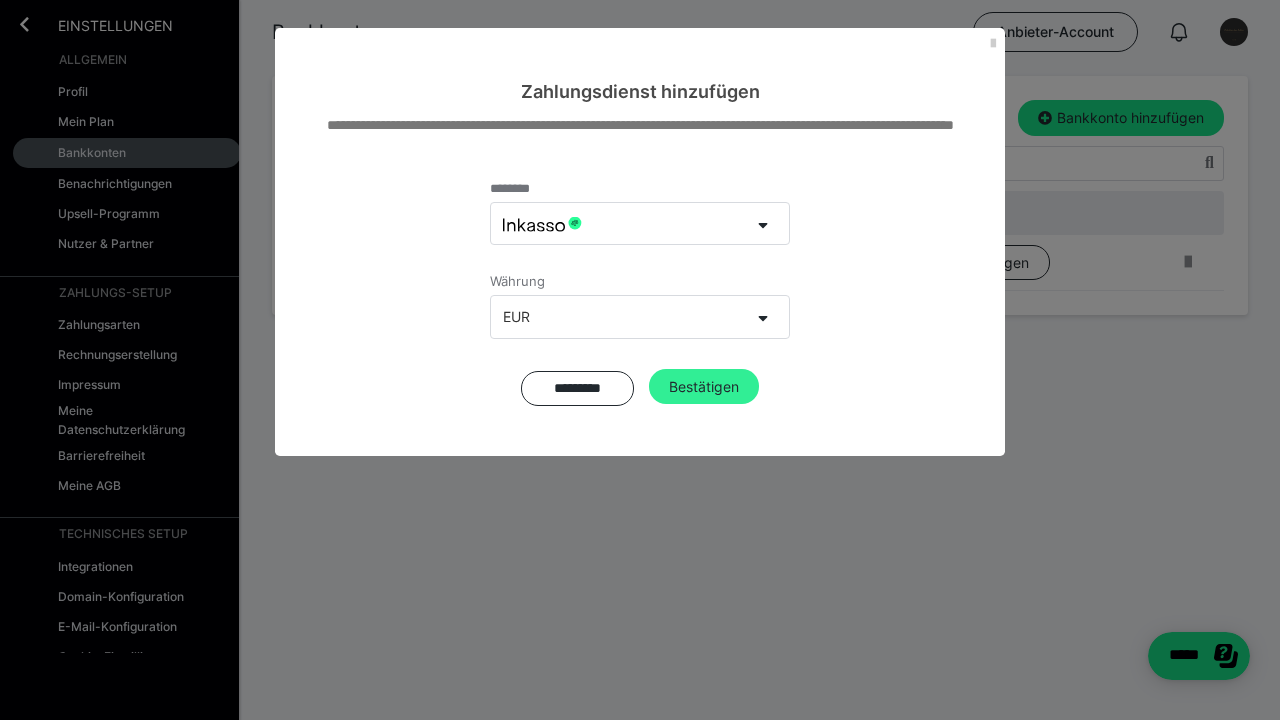 click on "Bestätigen" at bounding box center (704, 387) 